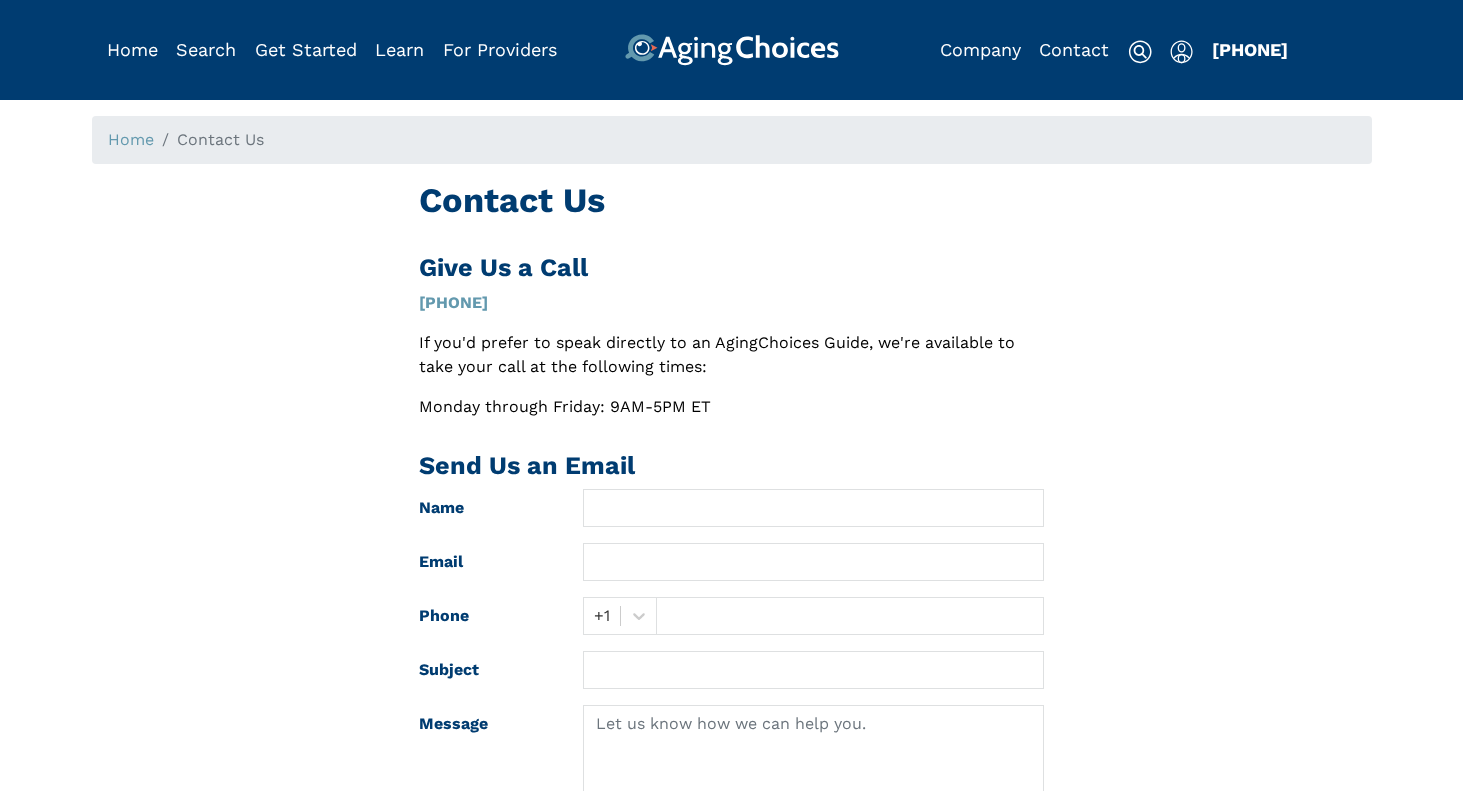 scroll, scrollTop: 0, scrollLeft: 0, axis: both 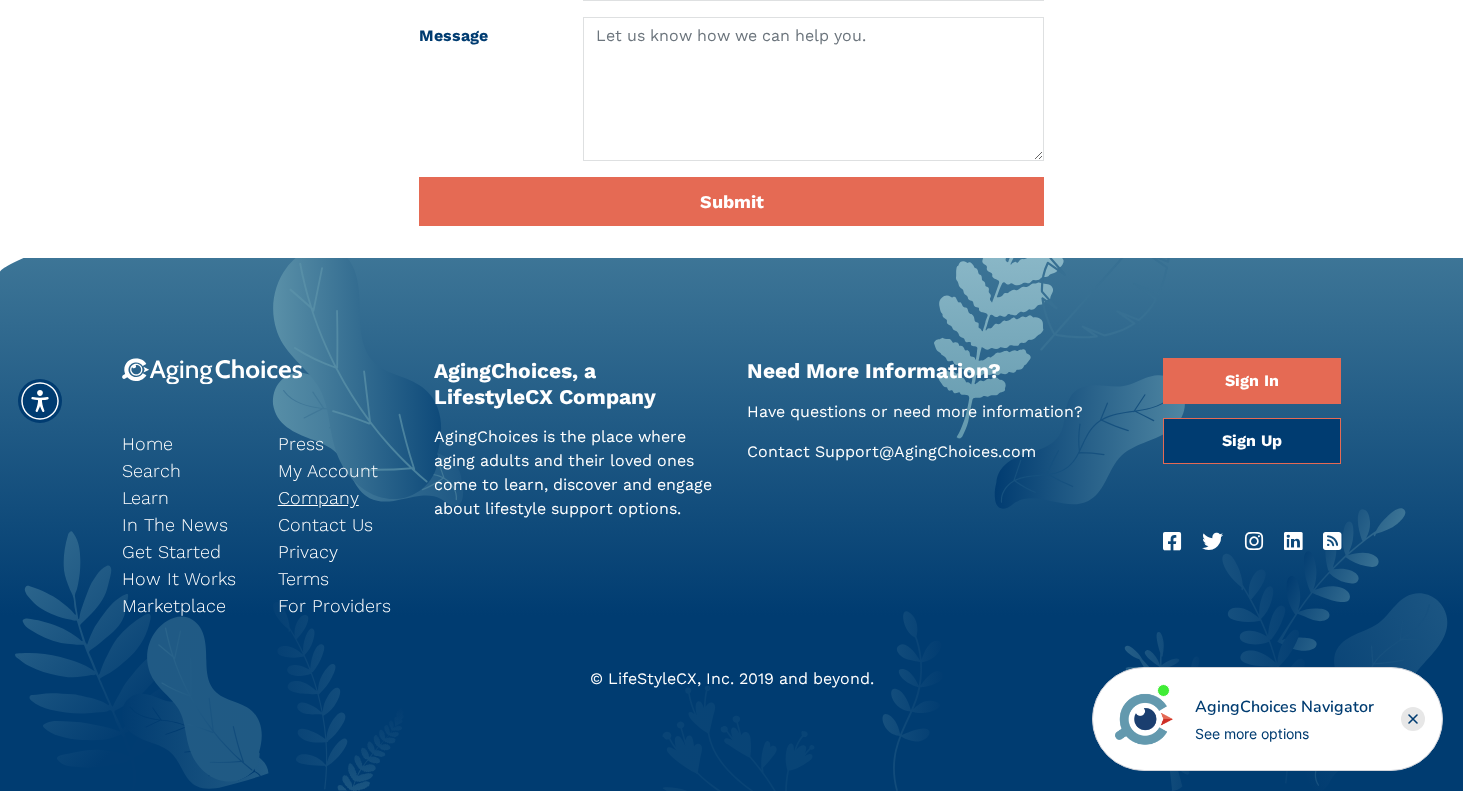 click on "Company" at bounding box center [341, 497] 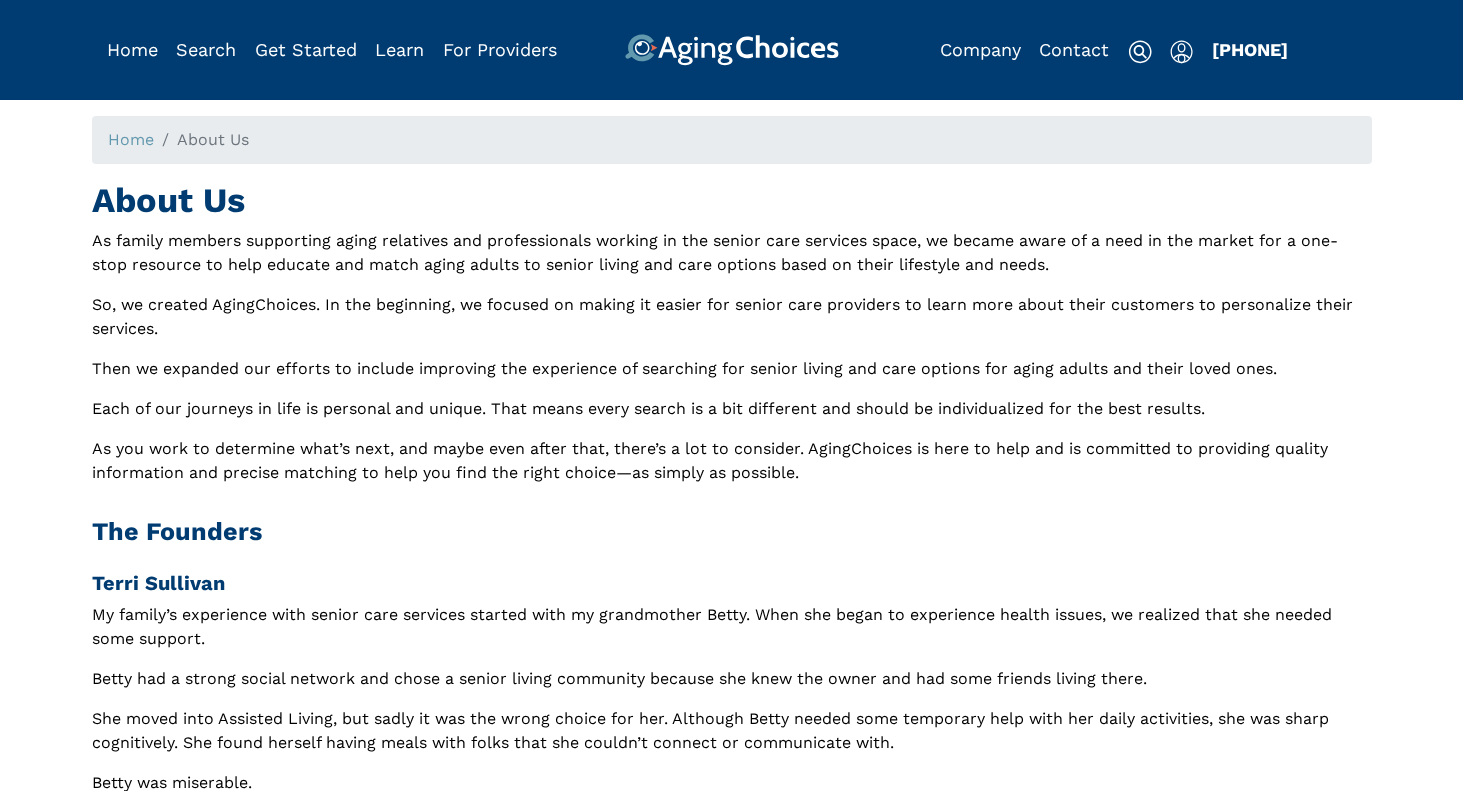 scroll, scrollTop: 0, scrollLeft: 0, axis: both 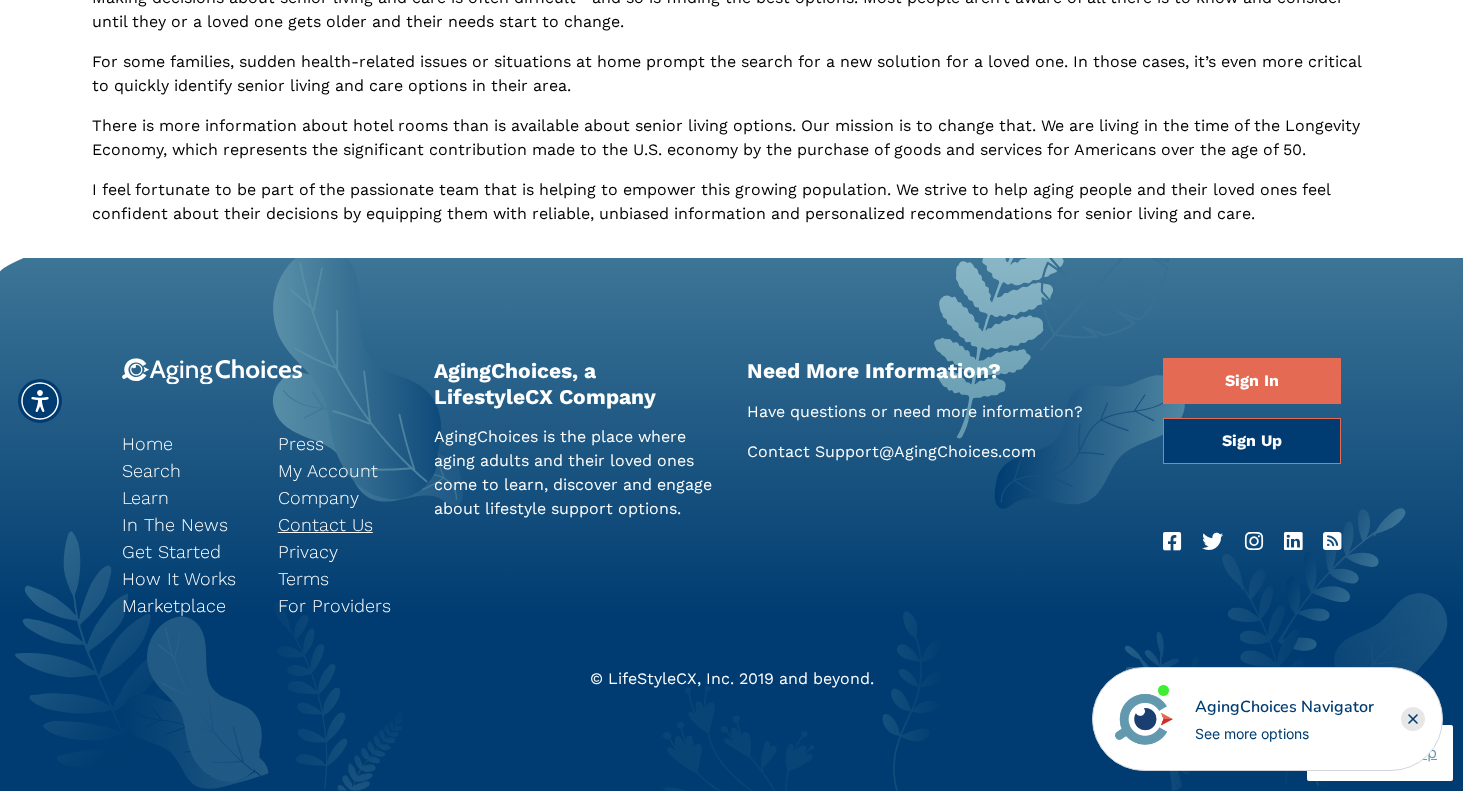 click on "Contact Us" at bounding box center (341, 524) 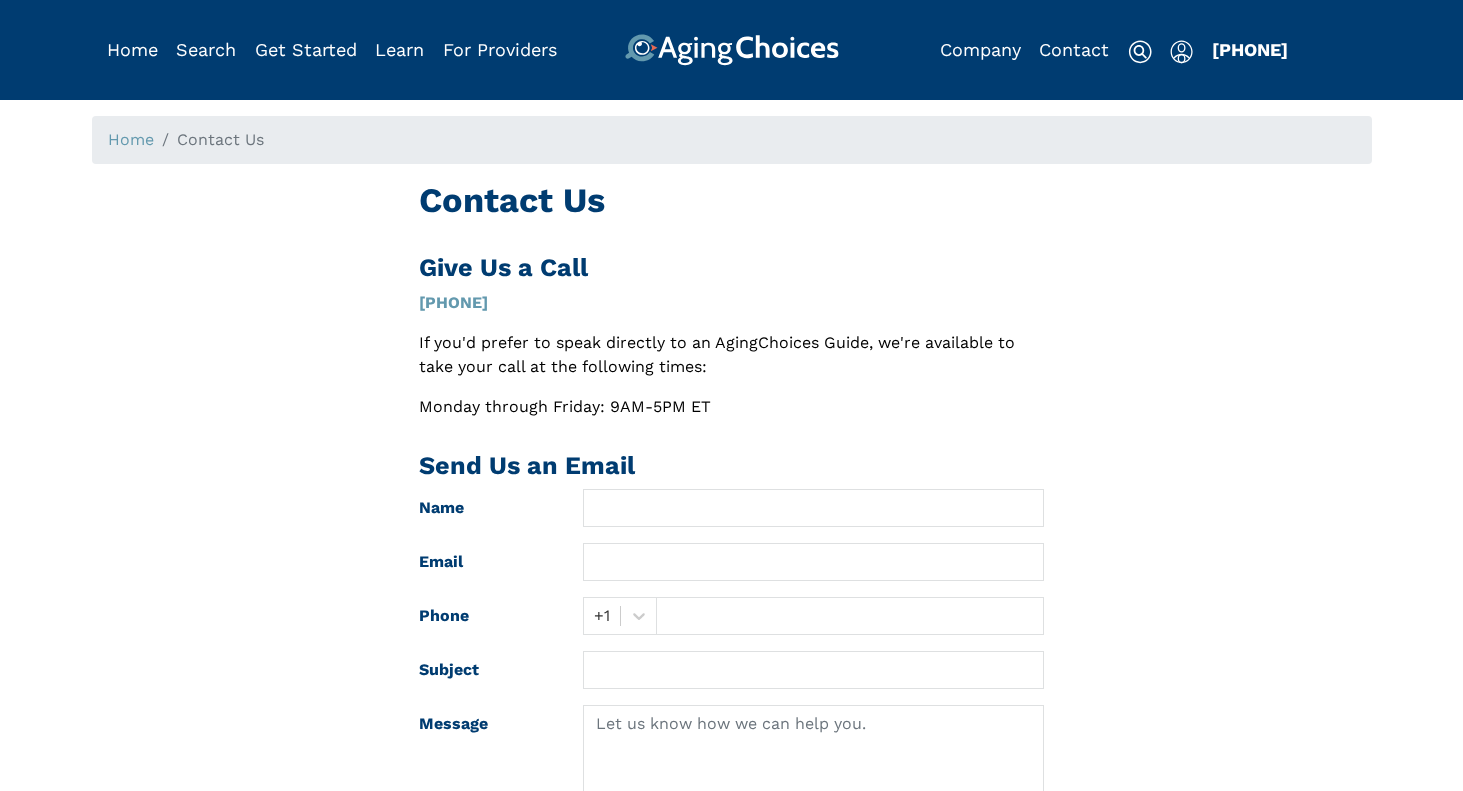 scroll, scrollTop: 0, scrollLeft: 0, axis: both 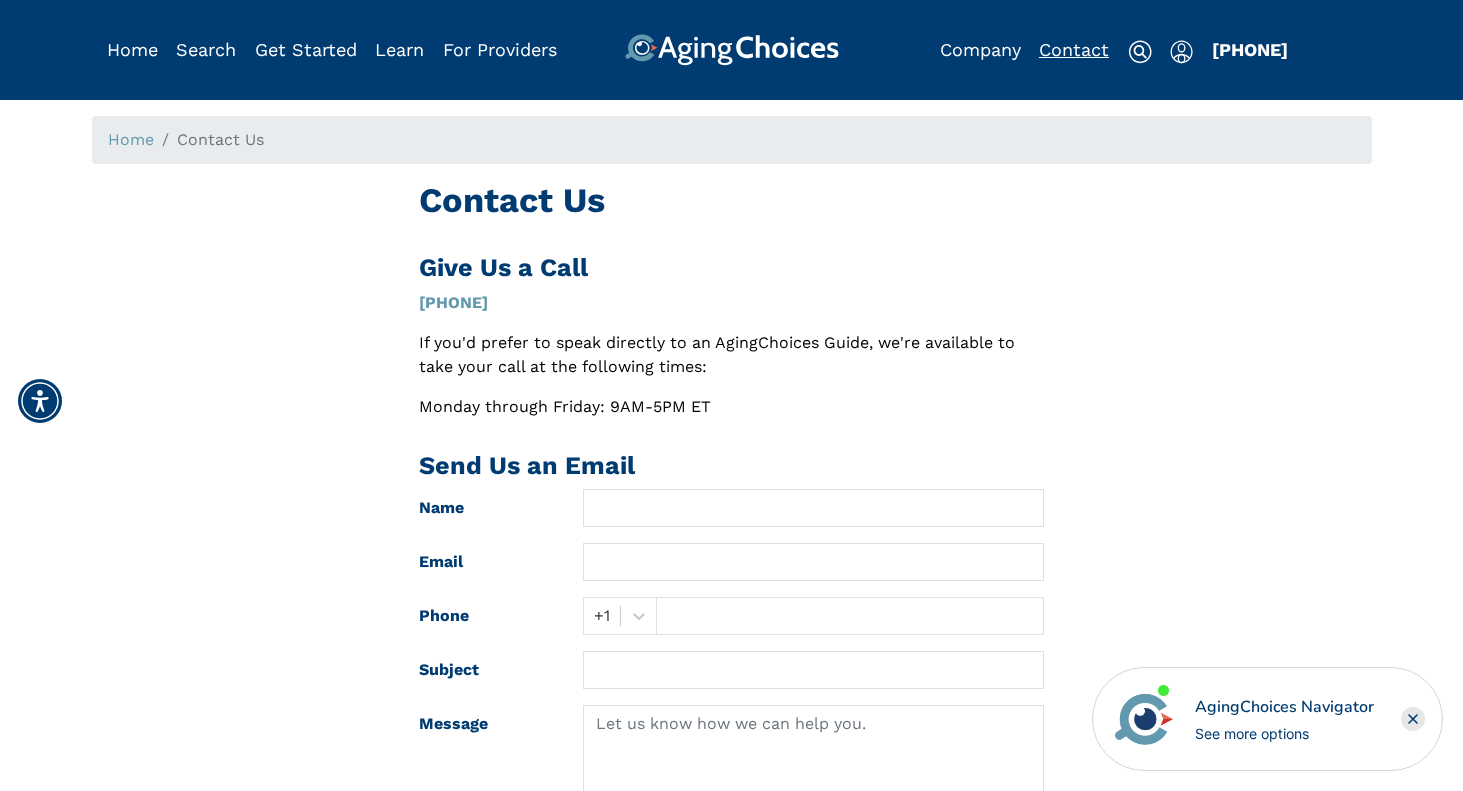 click on "Contact" at bounding box center (1074, 49) 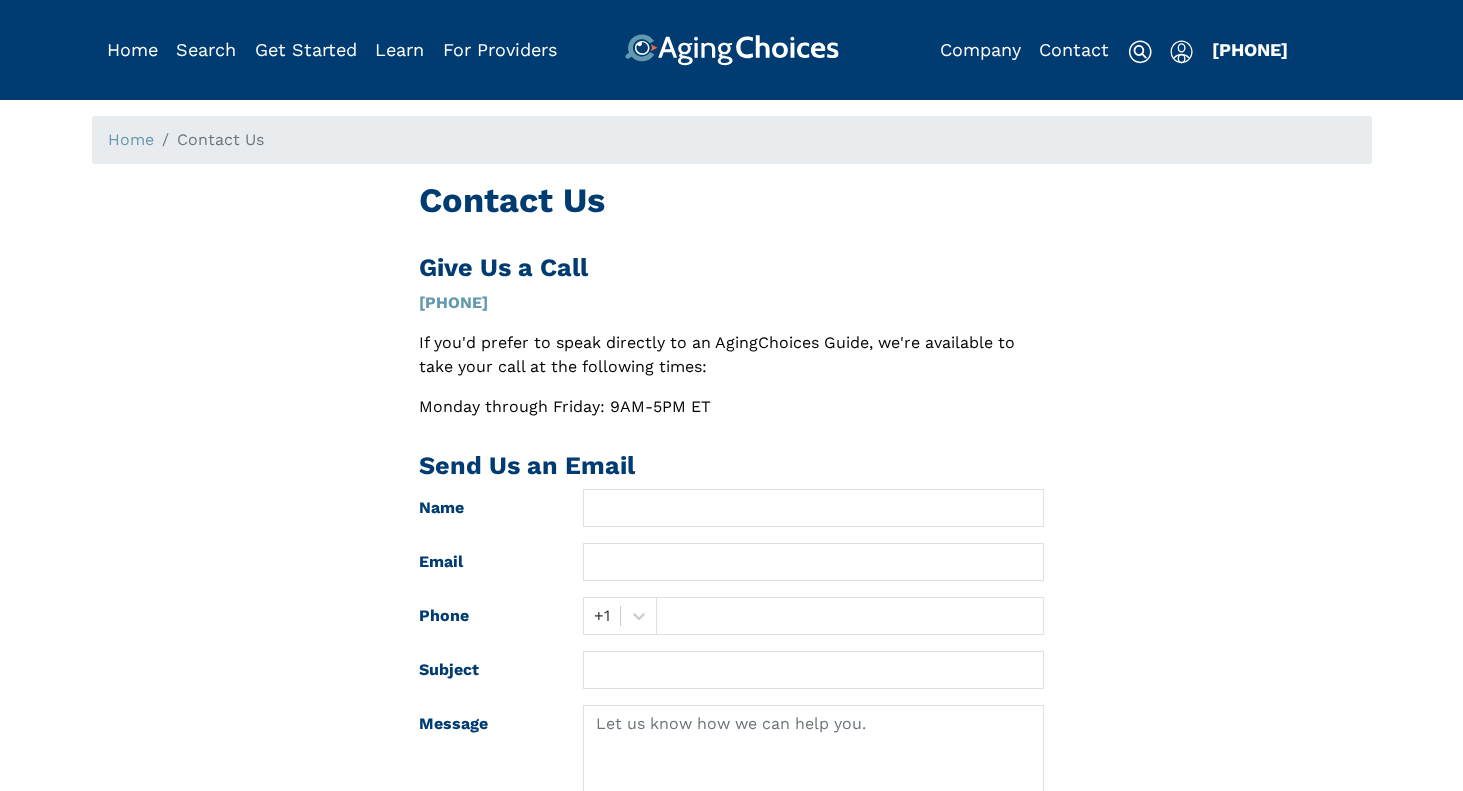 scroll, scrollTop: 0, scrollLeft: 0, axis: both 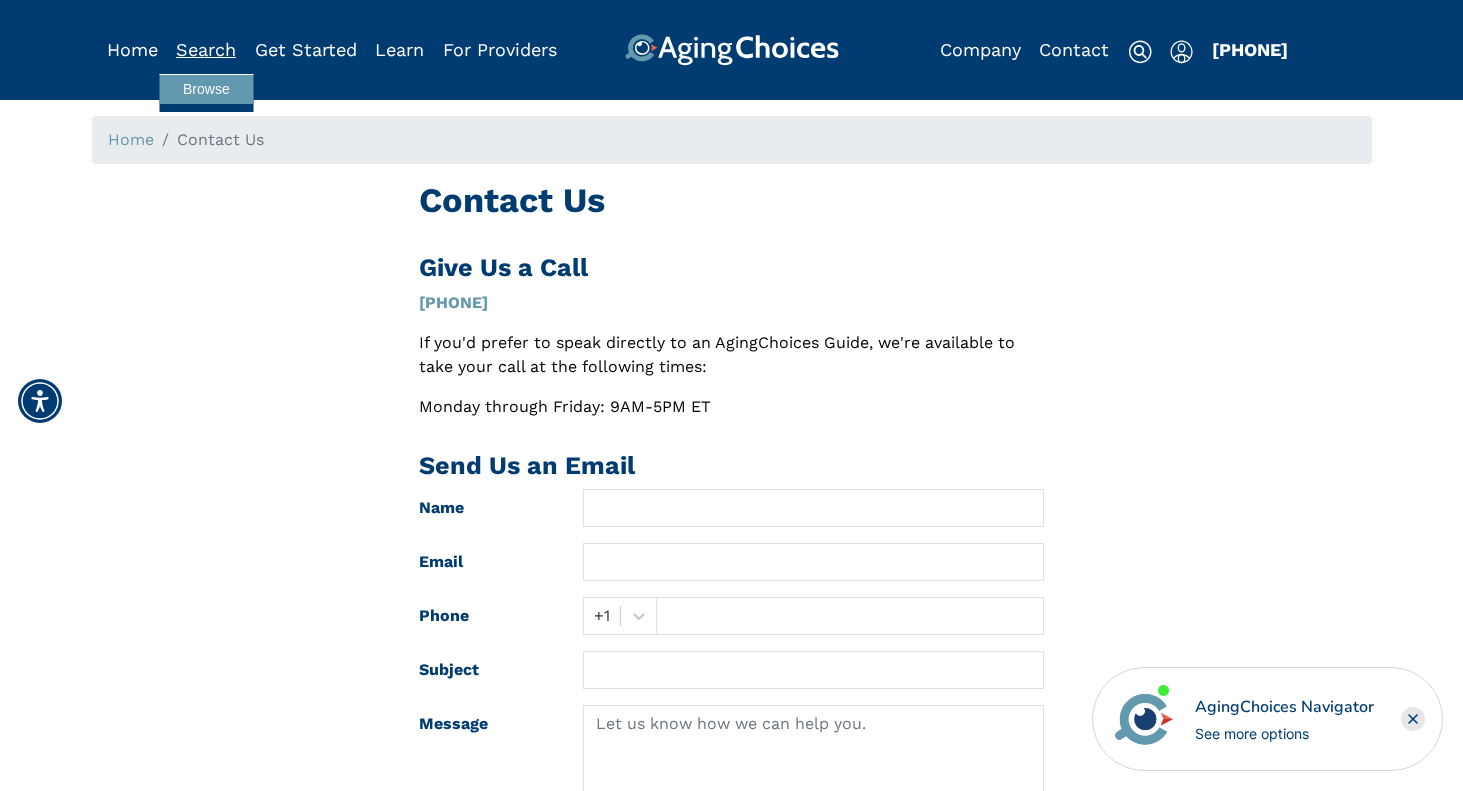 click on "Search" at bounding box center (206, 49) 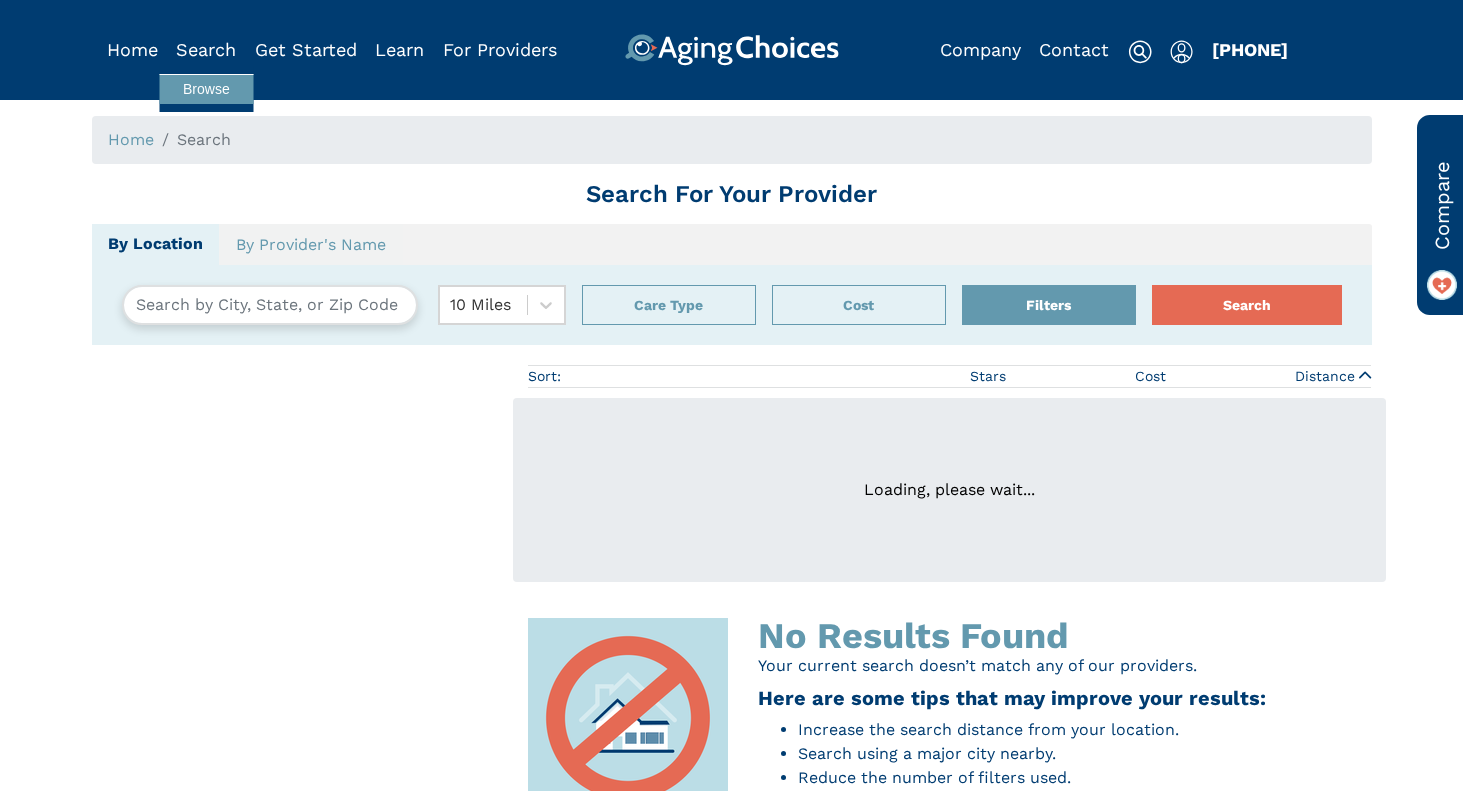scroll, scrollTop: 0, scrollLeft: 0, axis: both 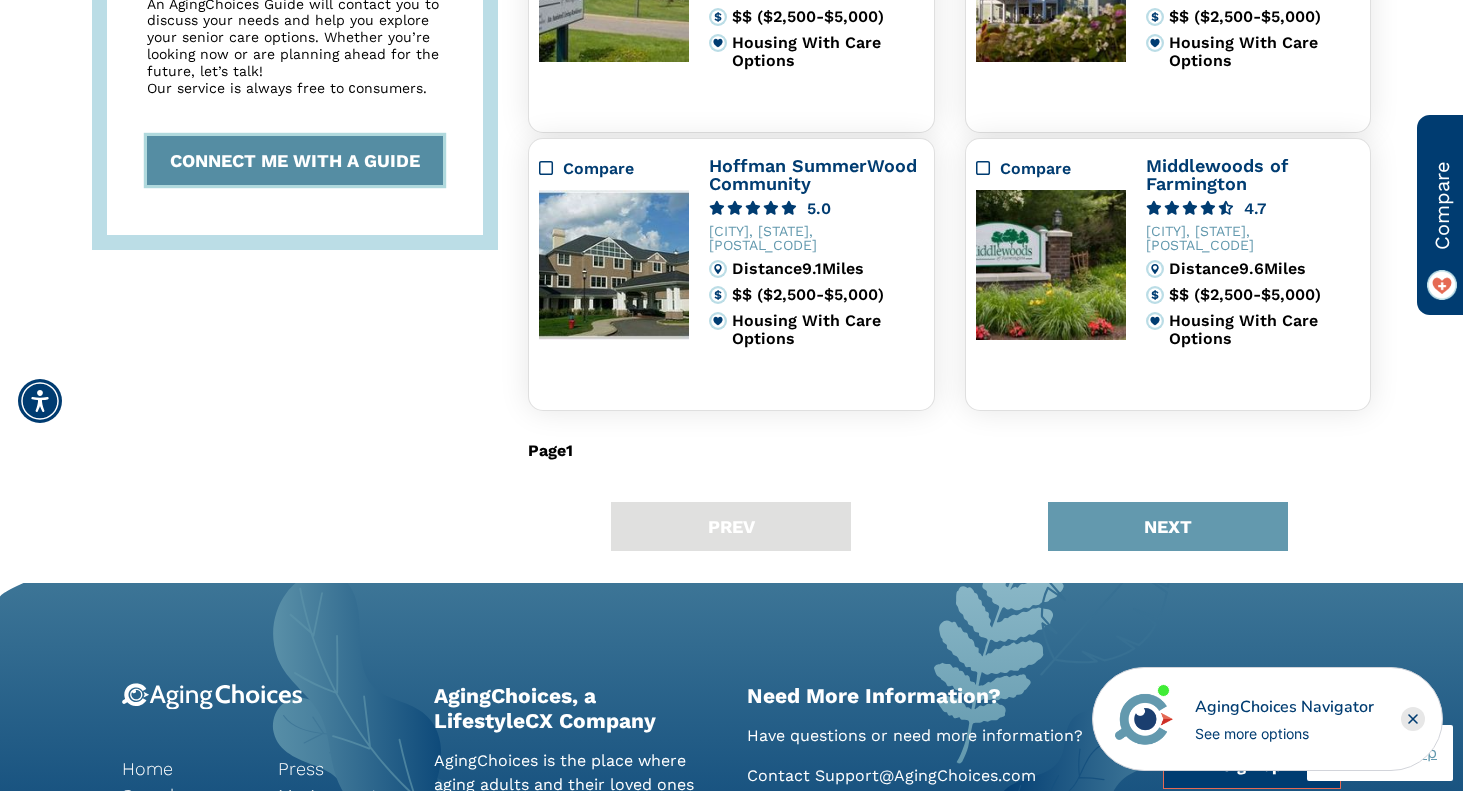 click on "CONNECT ME WITH A GUIDE" at bounding box center [295, 160] 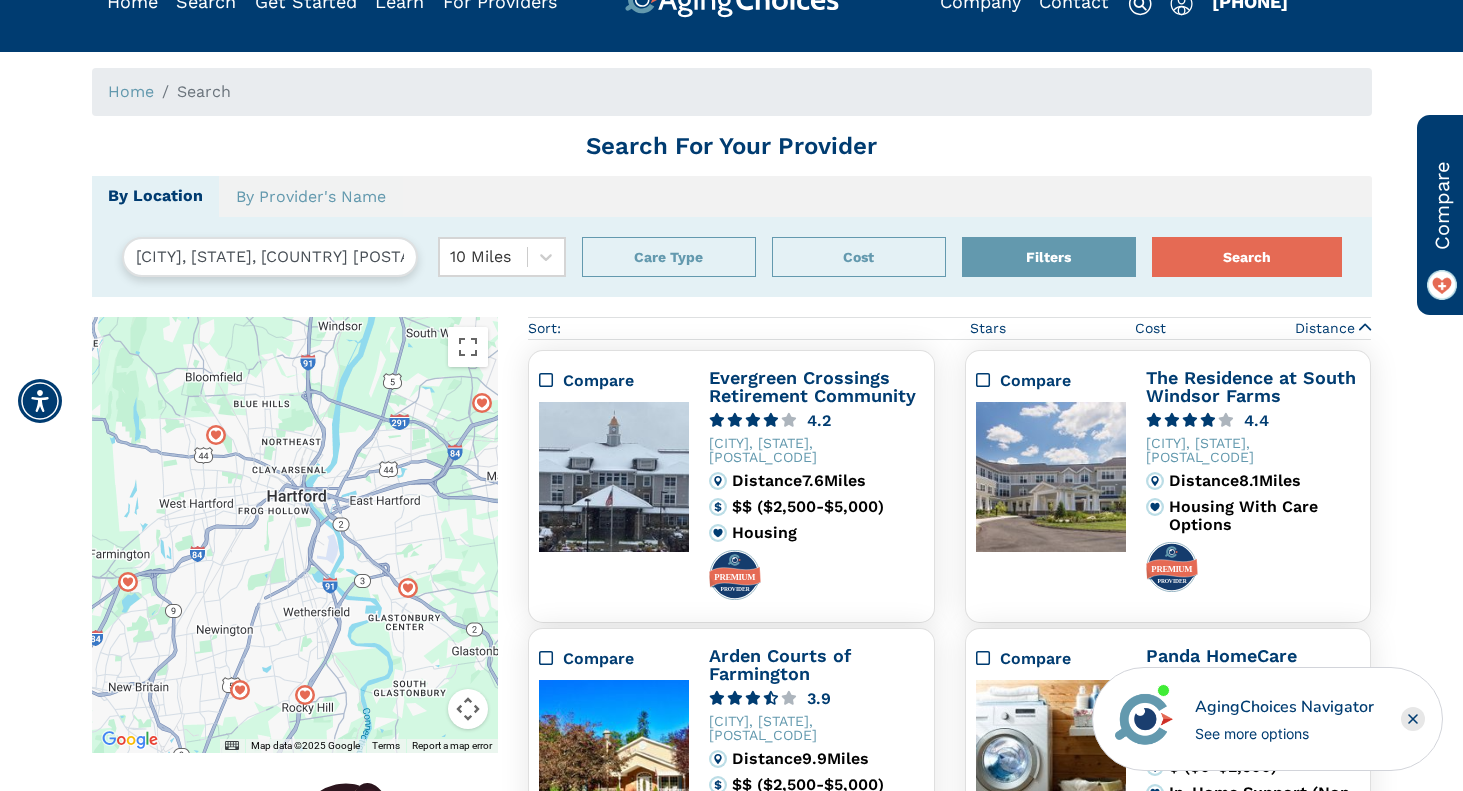 scroll, scrollTop: 0, scrollLeft: 0, axis: both 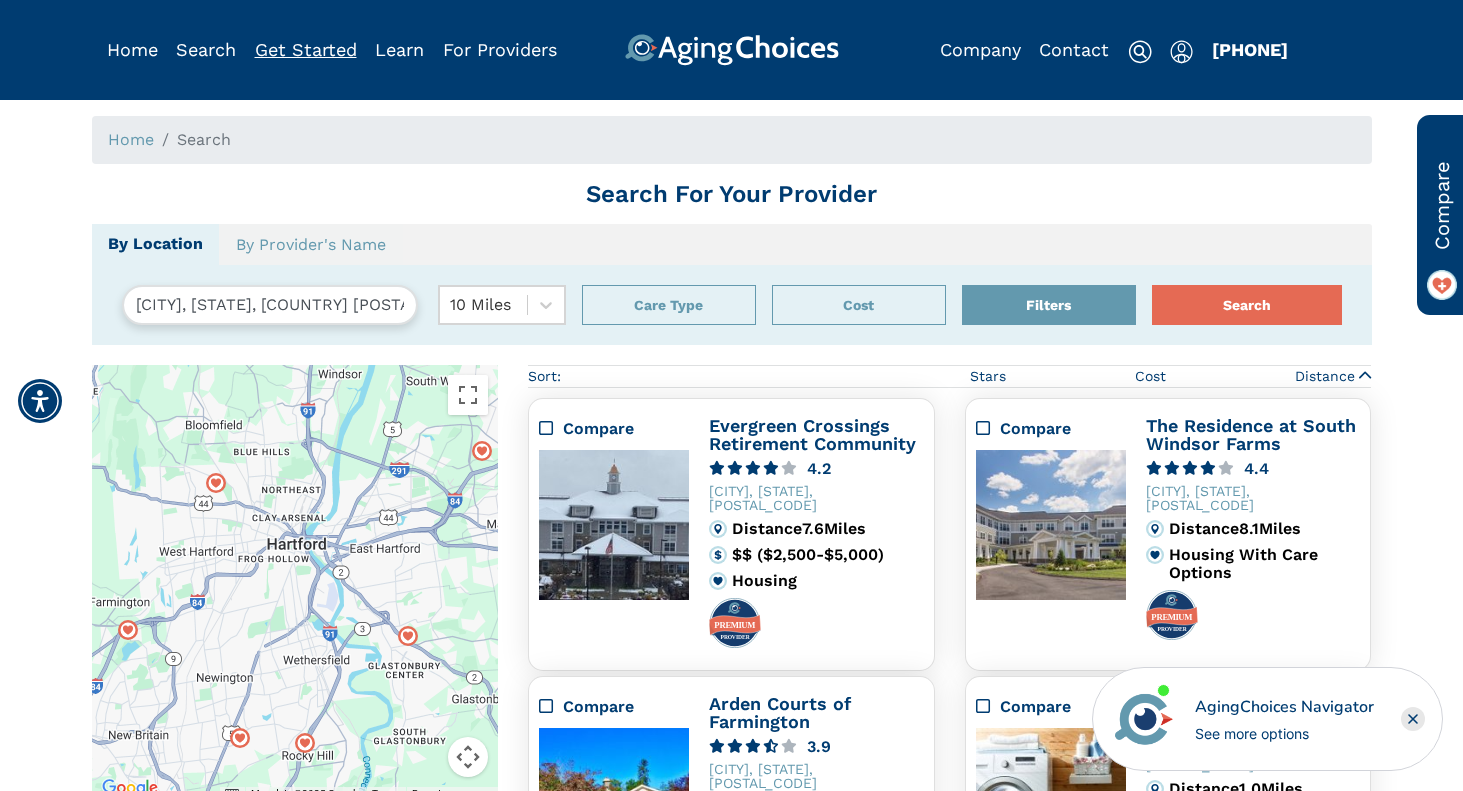 click on "Get Started" at bounding box center (306, 49) 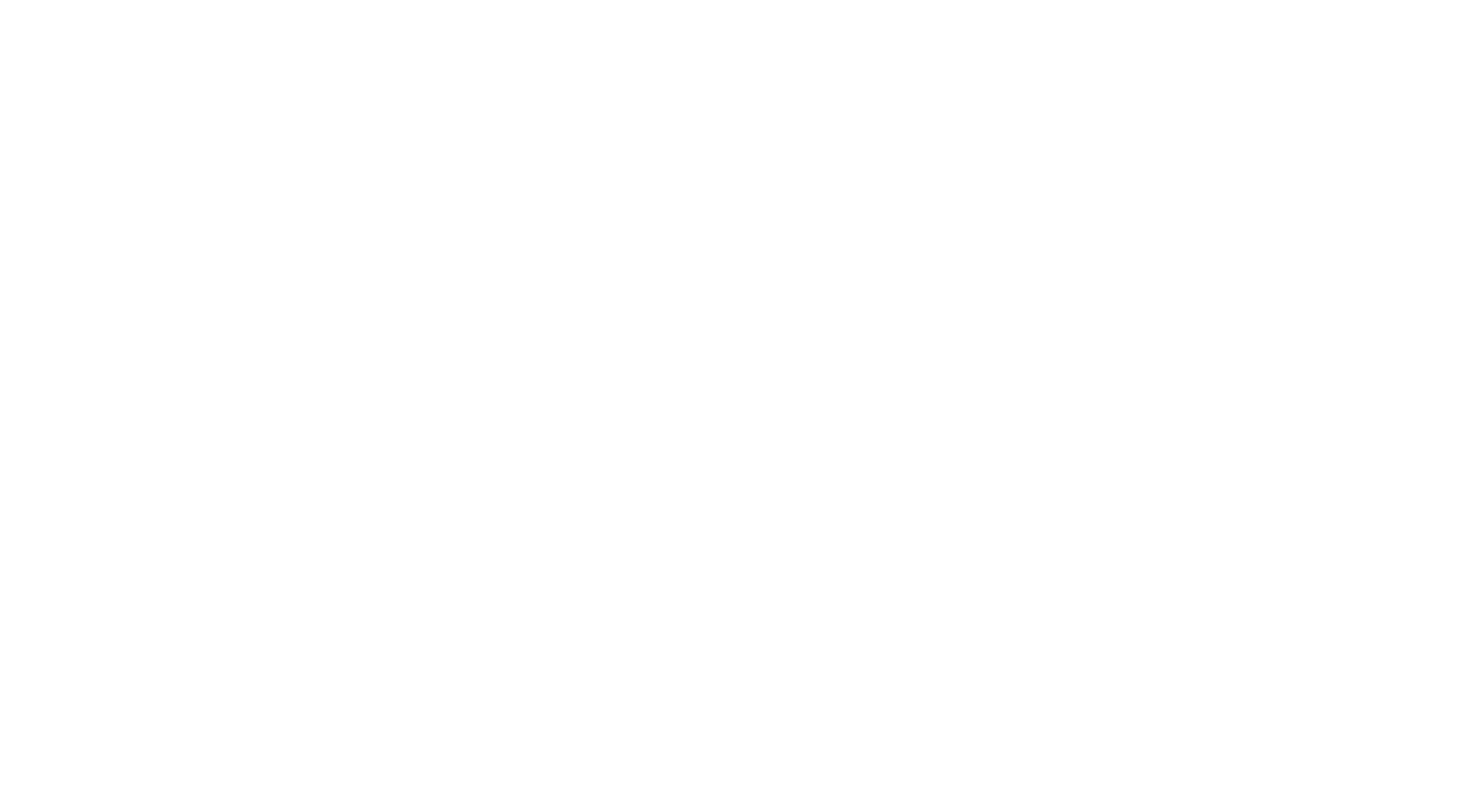 scroll, scrollTop: 0, scrollLeft: 0, axis: both 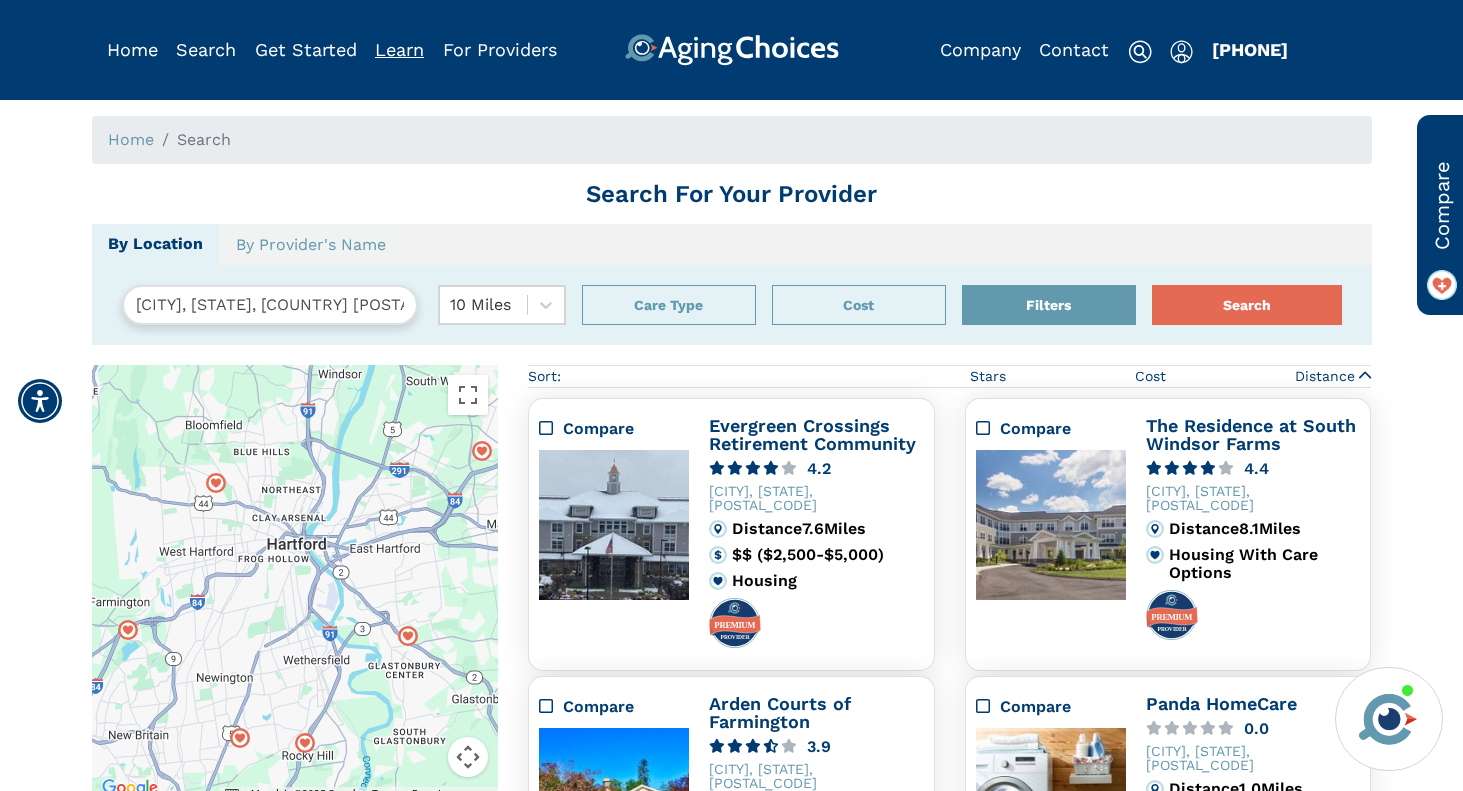 click on "Learn" at bounding box center [399, 49] 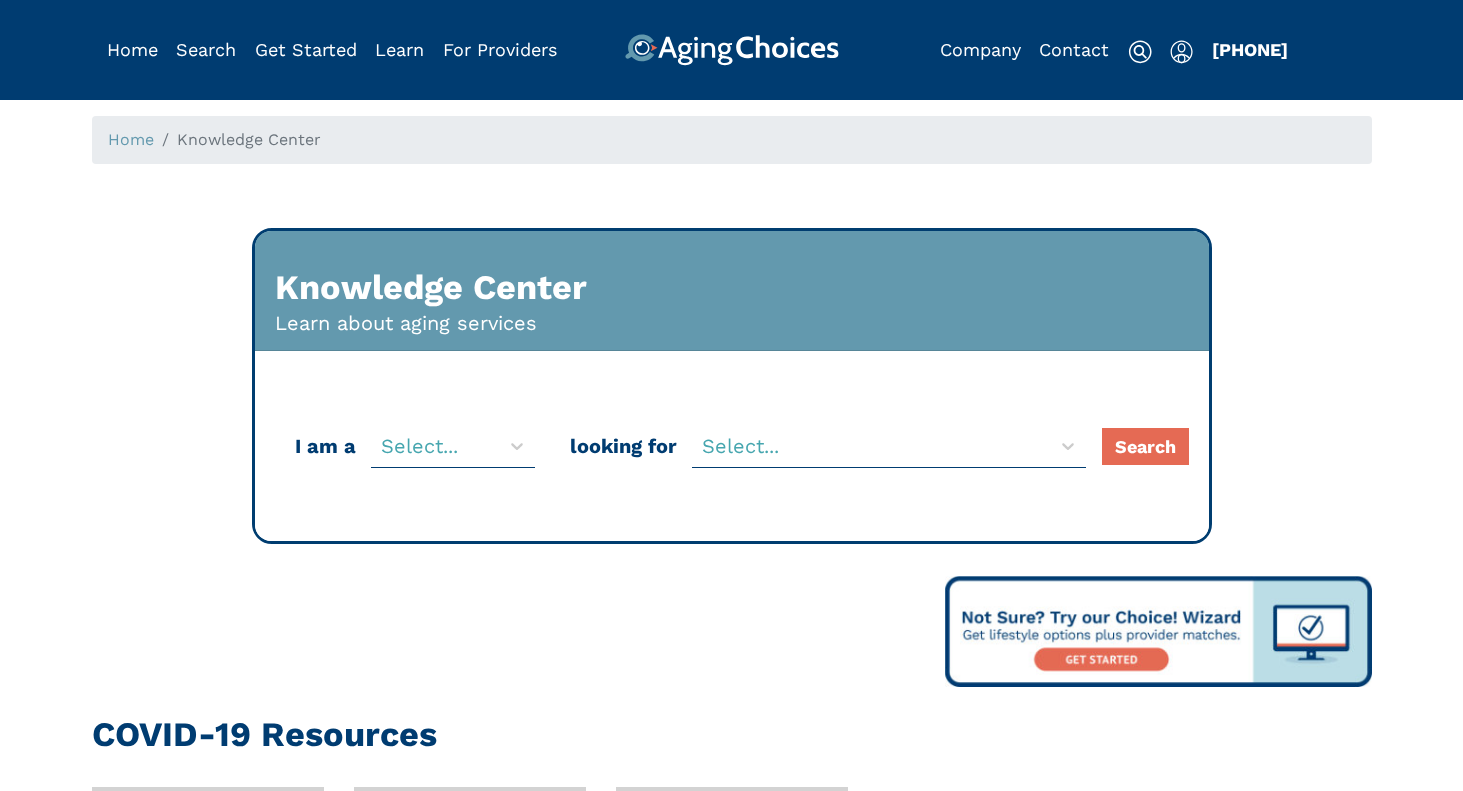 scroll, scrollTop: 0, scrollLeft: 0, axis: both 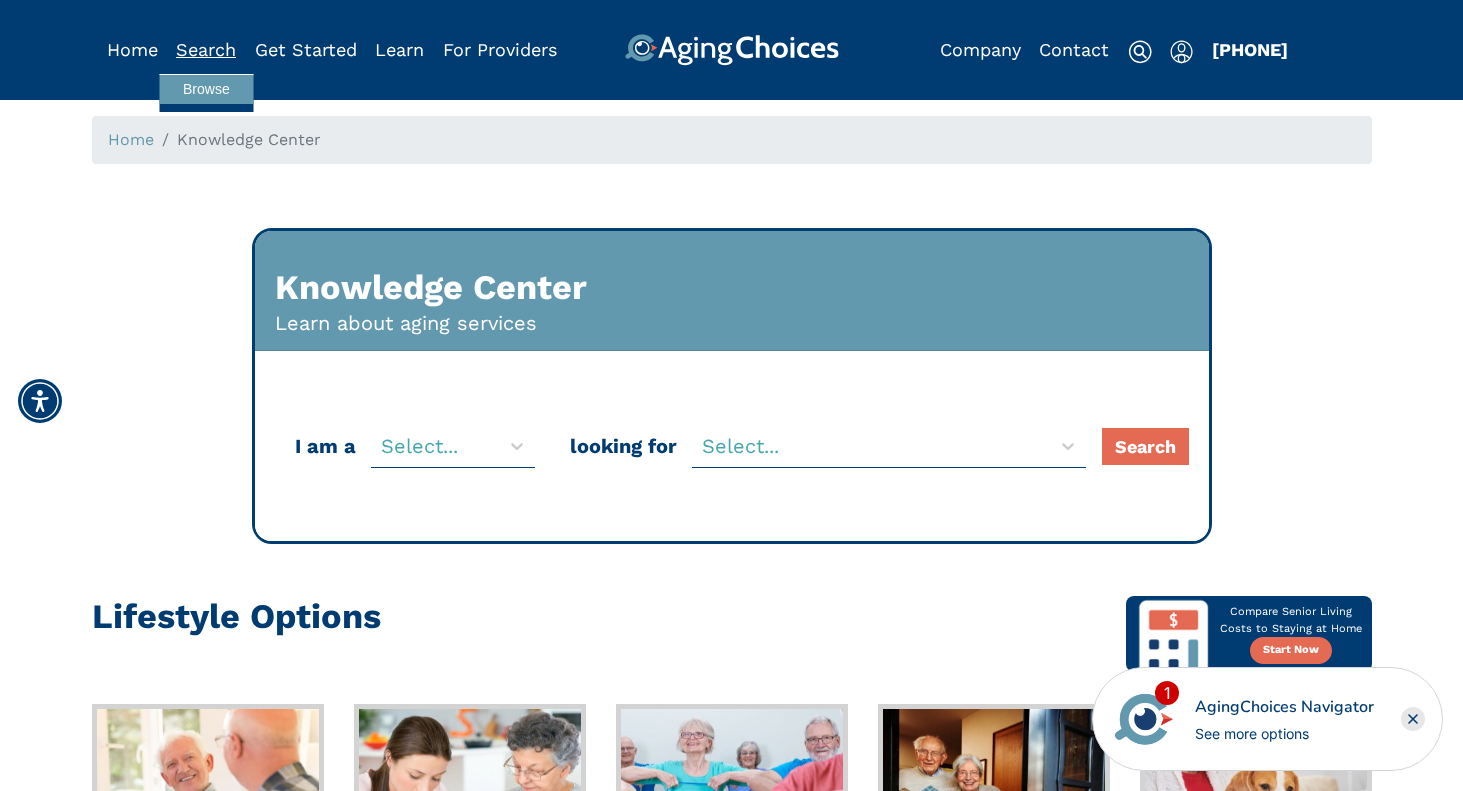 click on "Search" at bounding box center (206, 49) 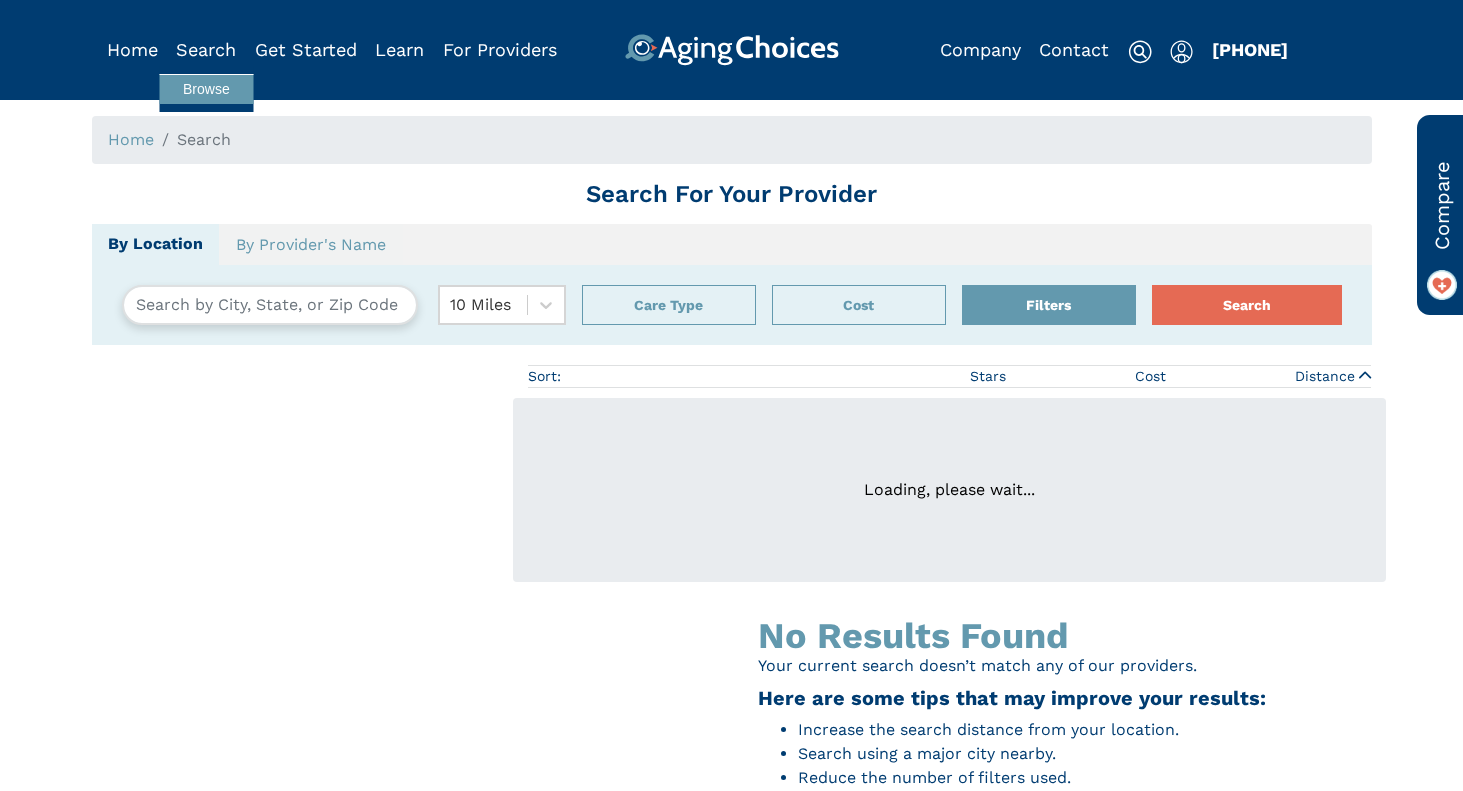 scroll, scrollTop: 0, scrollLeft: 0, axis: both 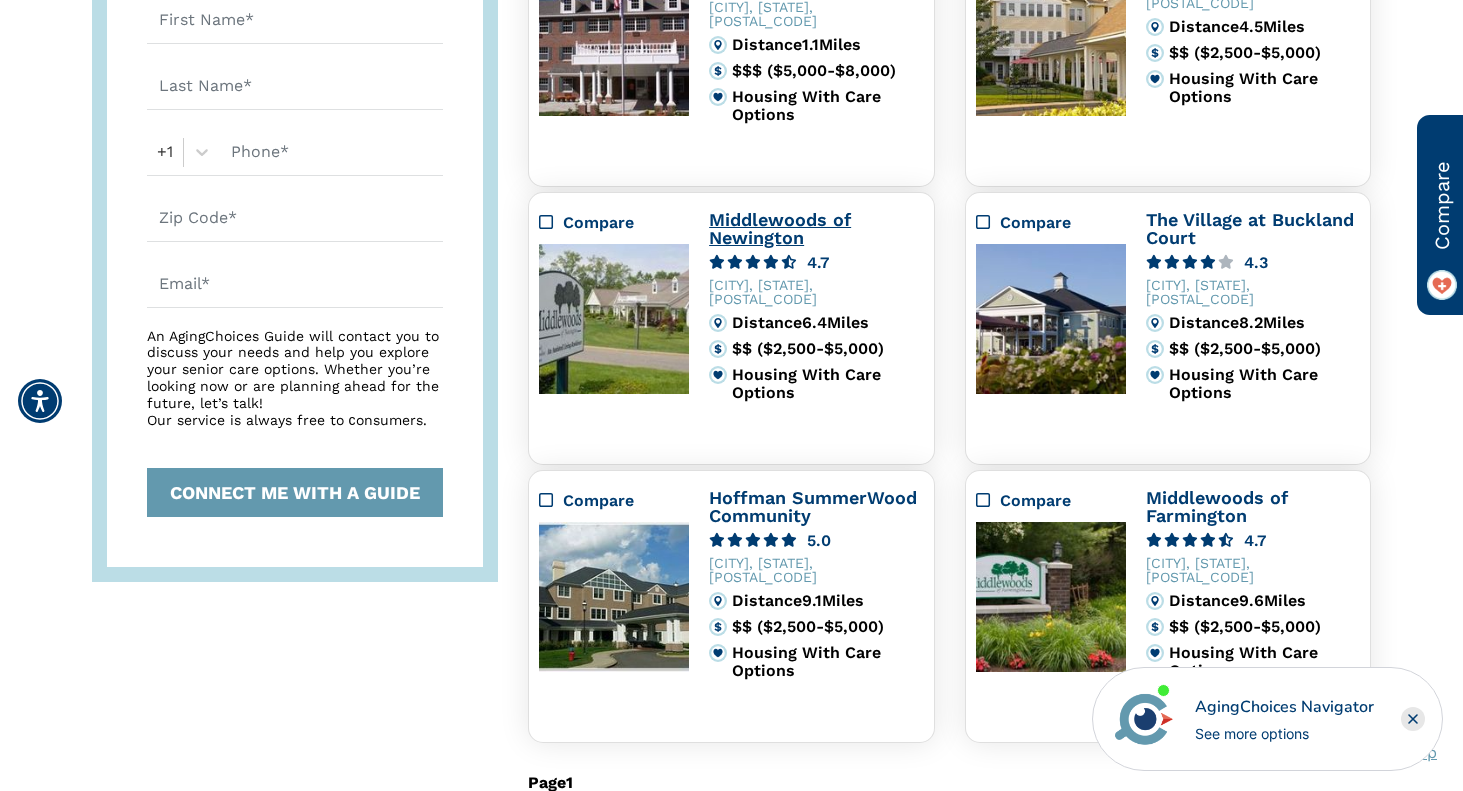click on "Middlewoods of Newington" at bounding box center [780, 228] 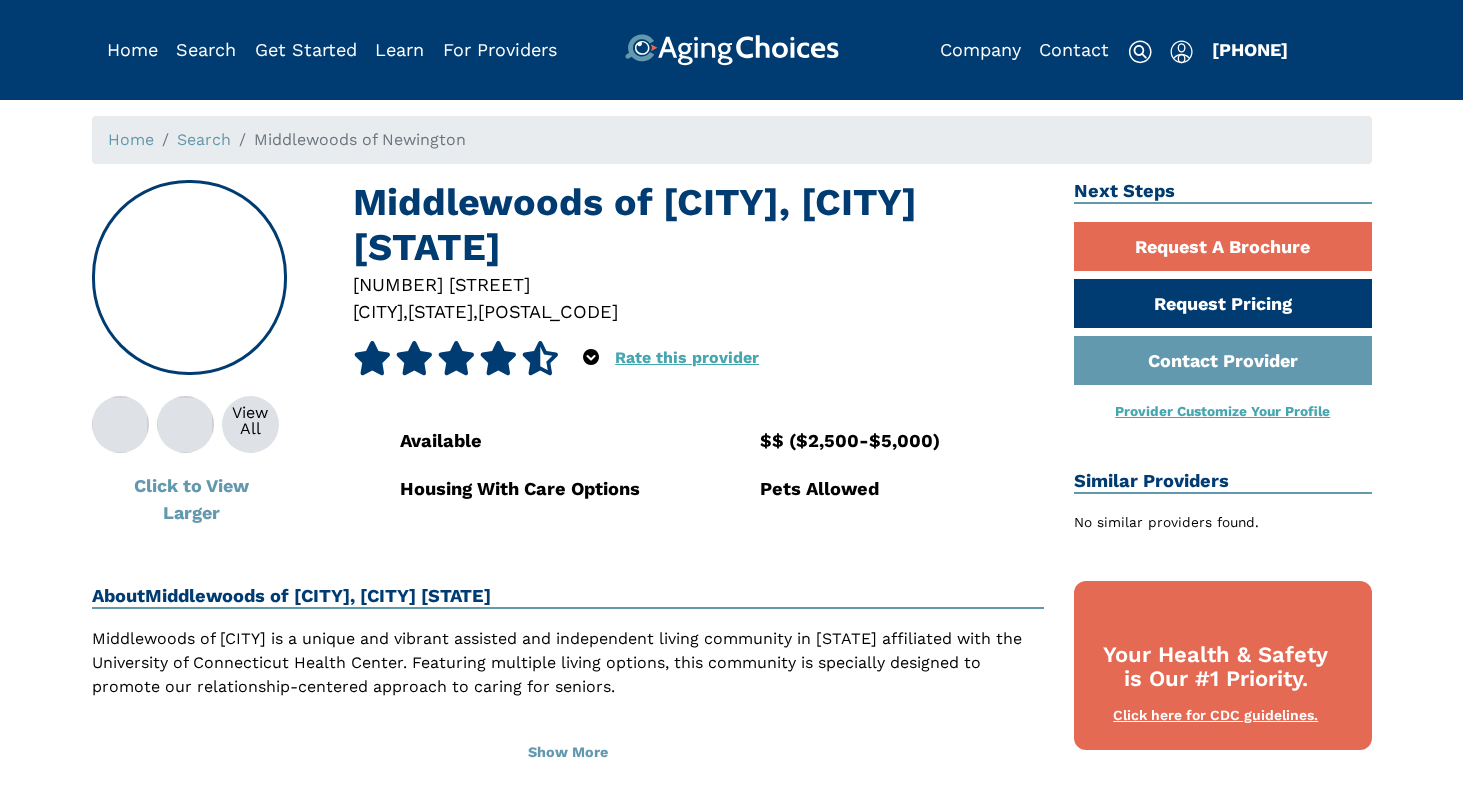 scroll, scrollTop: 0, scrollLeft: 0, axis: both 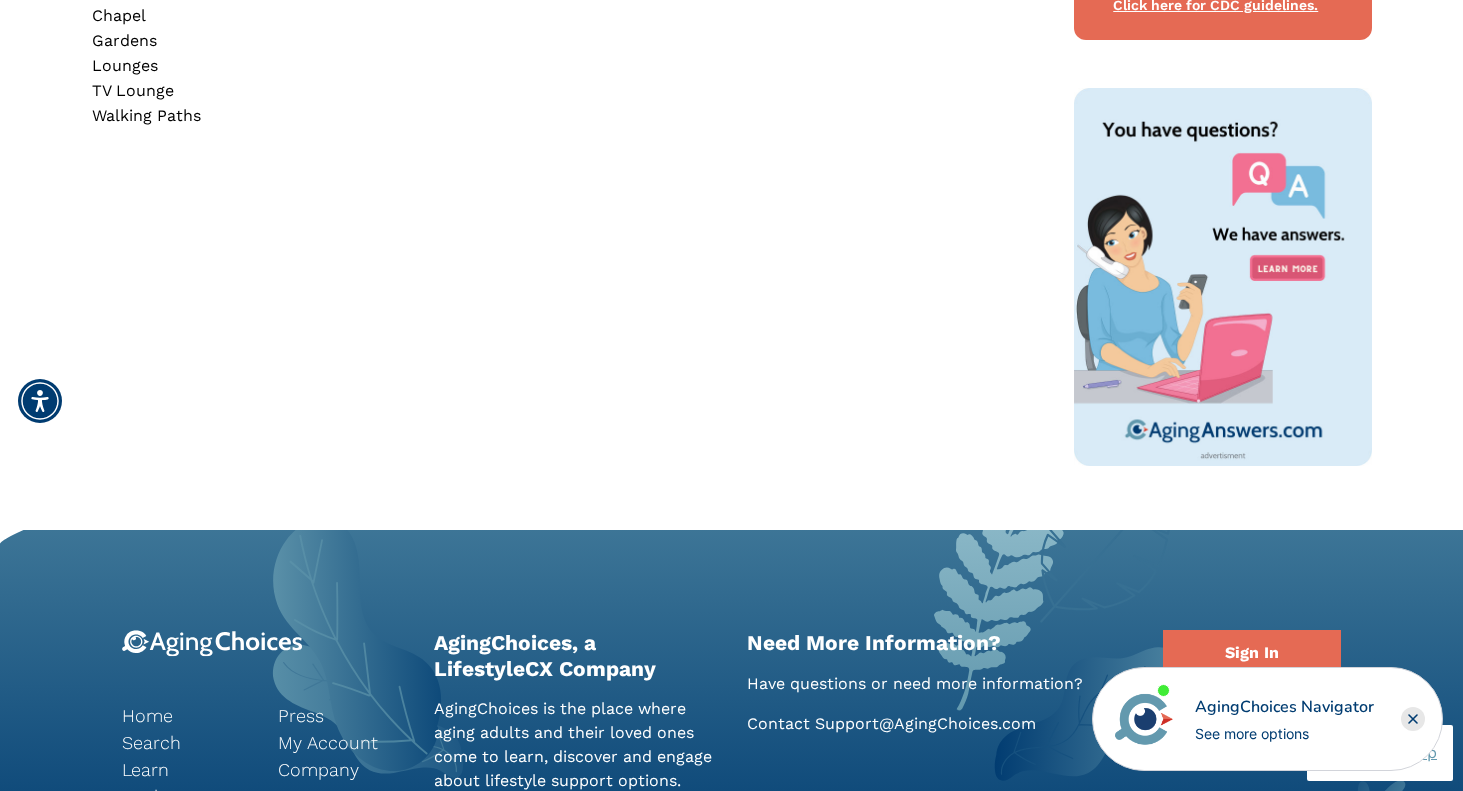 click at bounding box center (1223, 277) 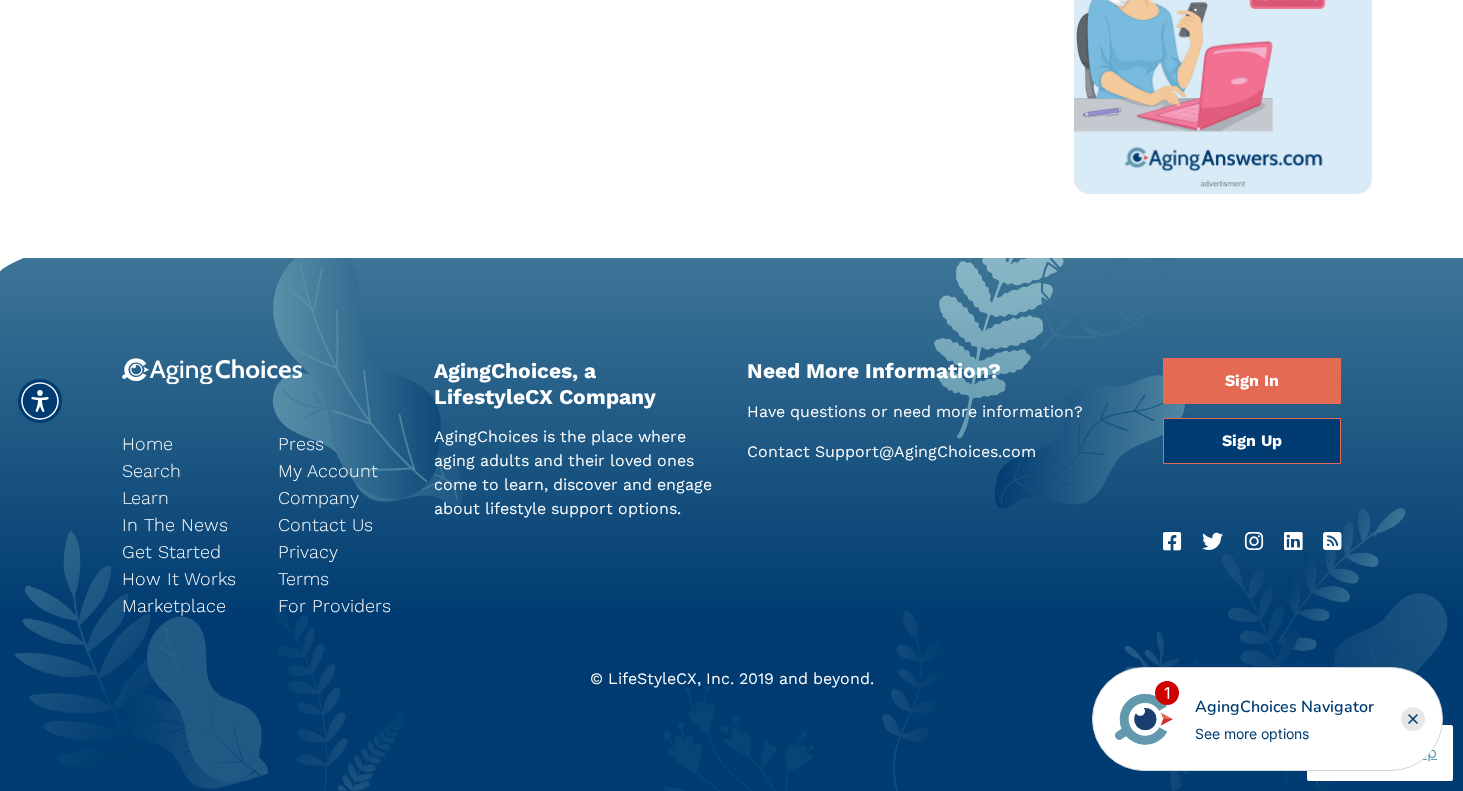 scroll, scrollTop: 1484, scrollLeft: 0, axis: vertical 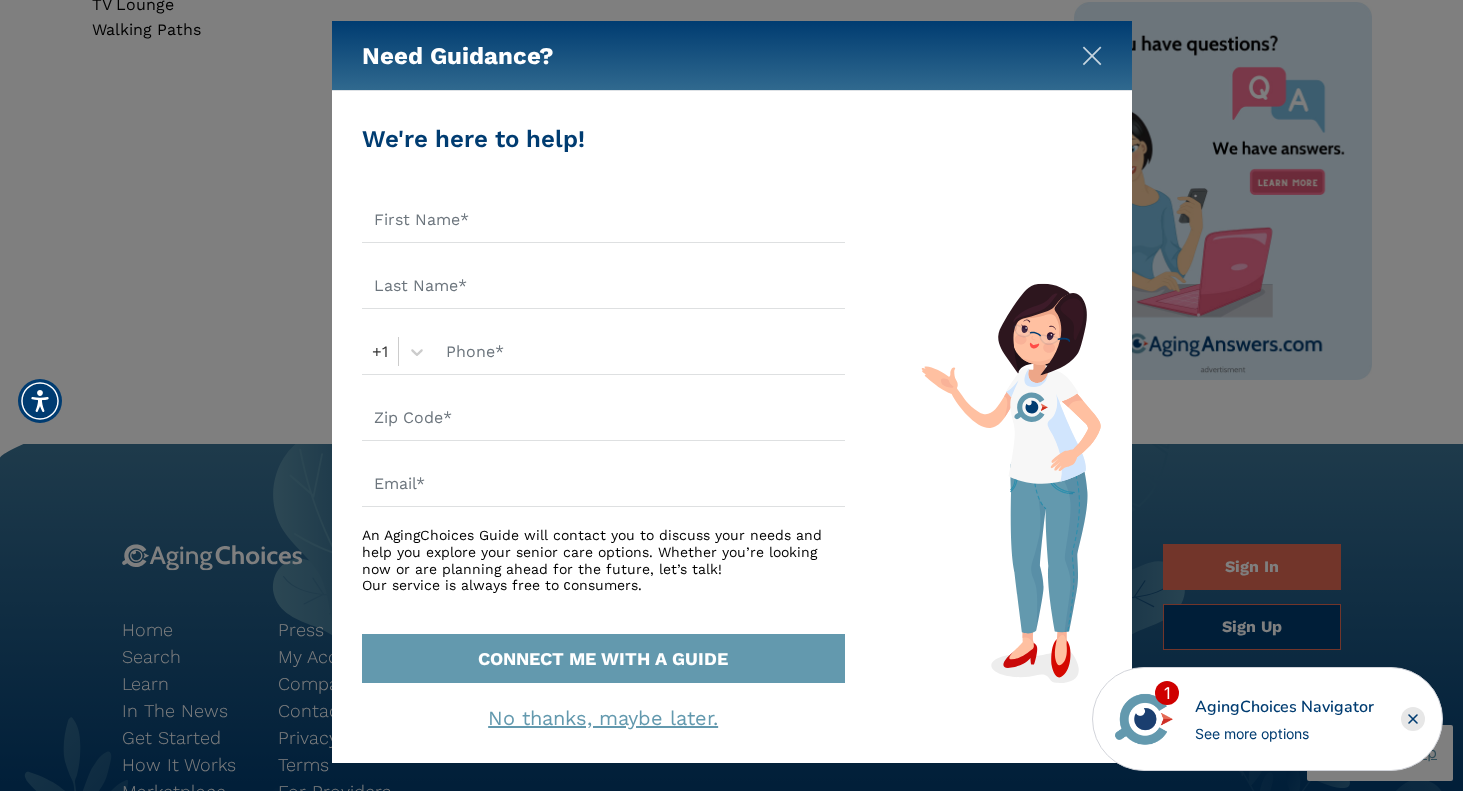 click at bounding box center [1092, 56] 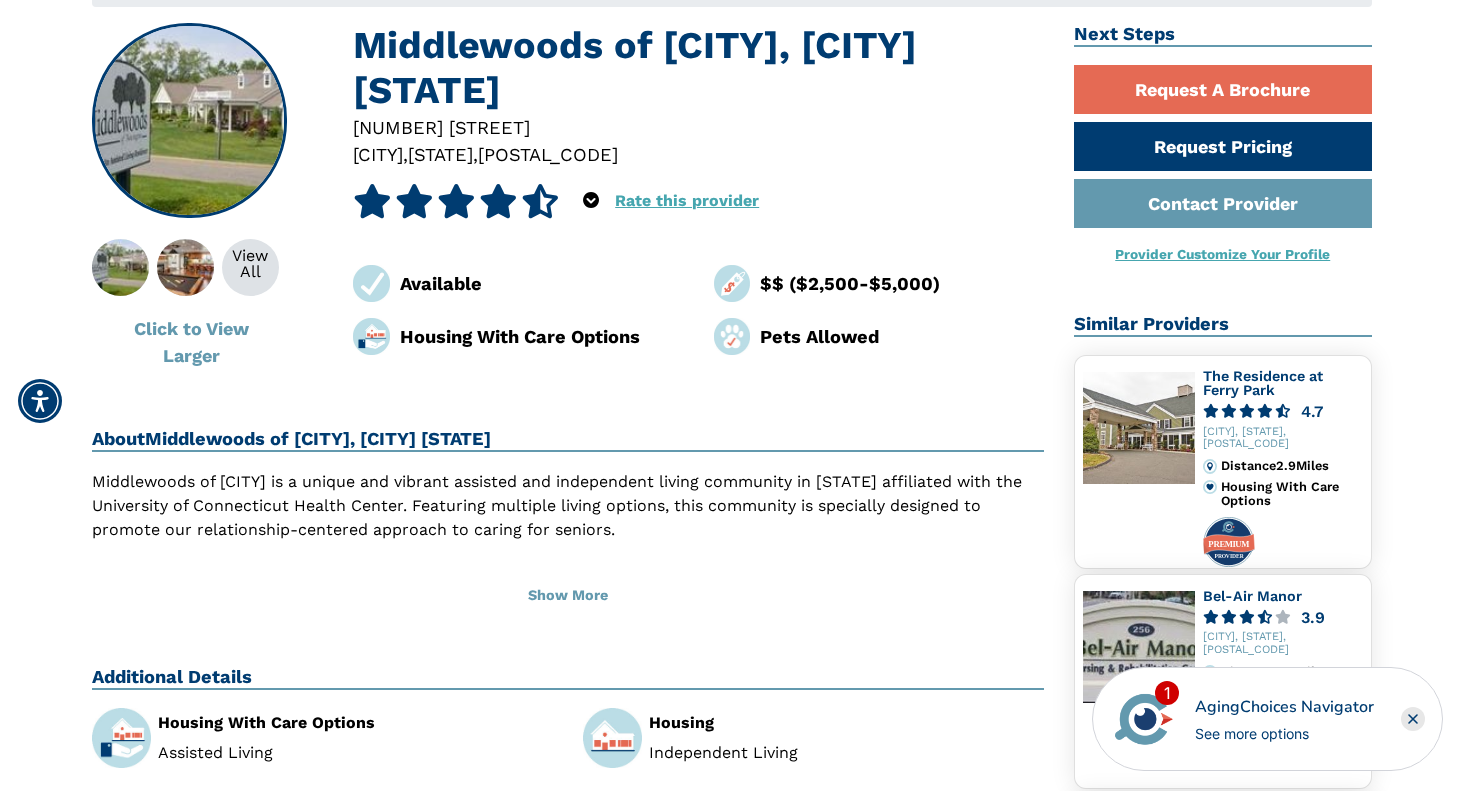 scroll, scrollTop: 0, scrollLeft: 0, axis: both 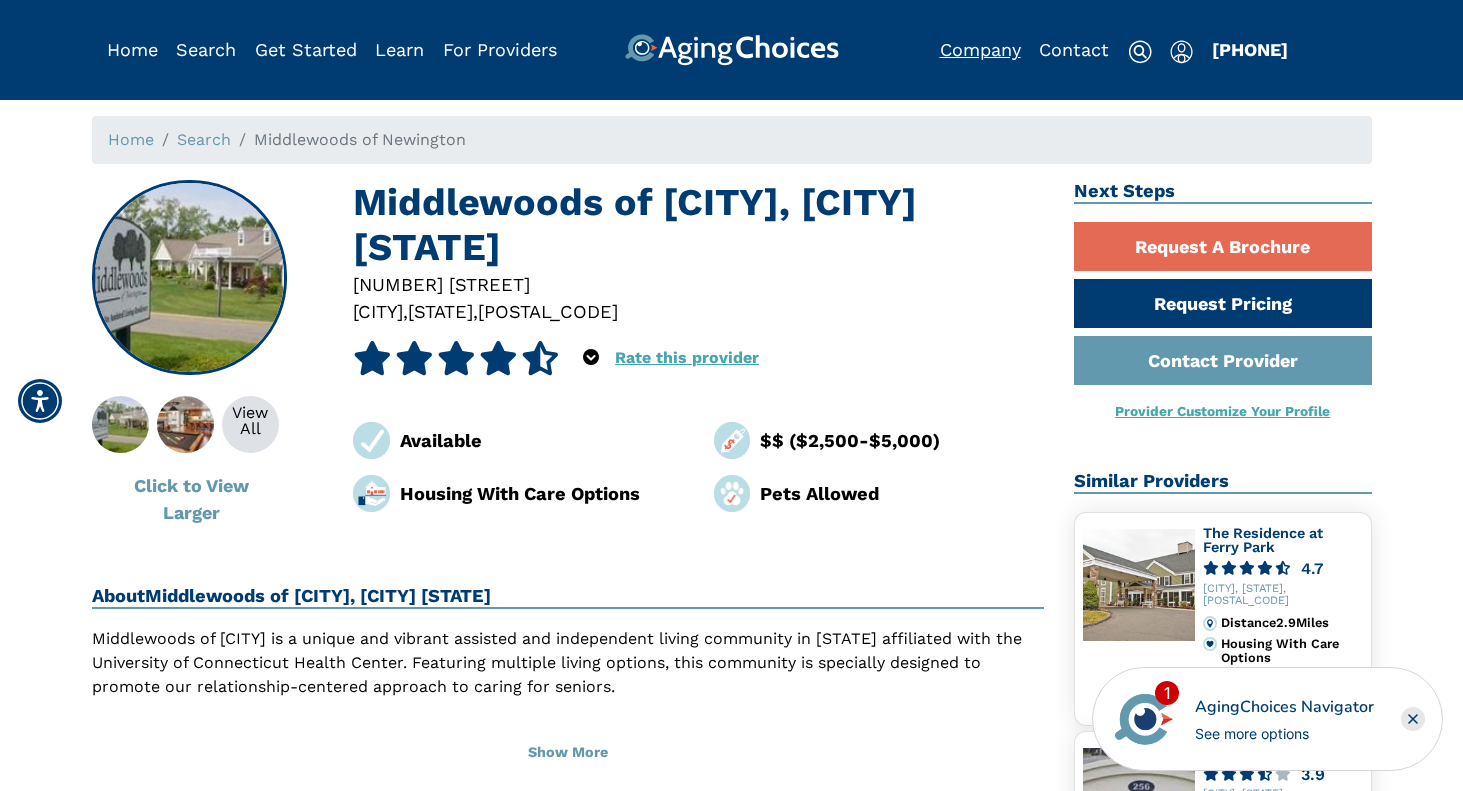 click on "Company" at bounding box center (980, 49) 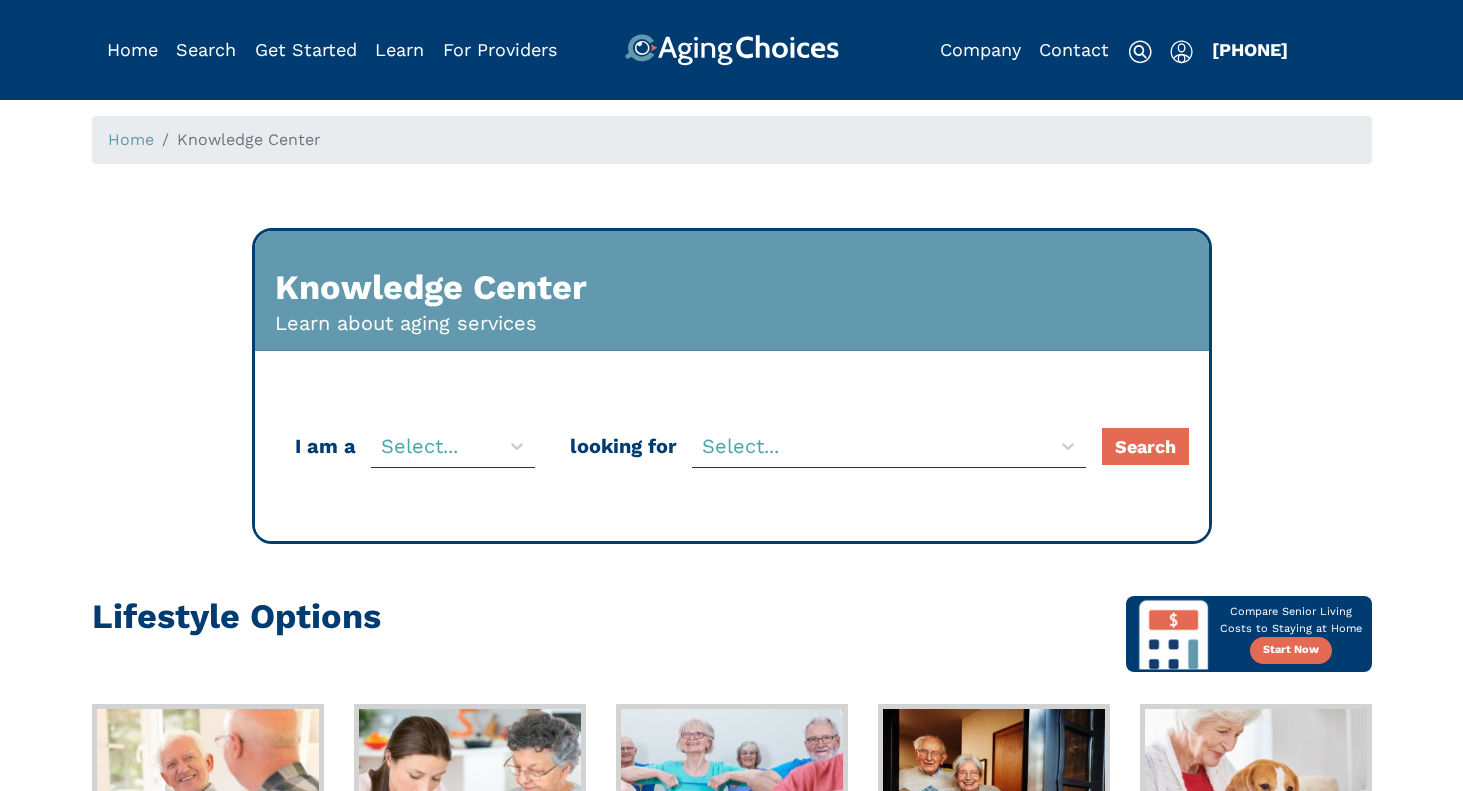 scroll, scrollTop: 0, scrollLeft: 0, axis: both 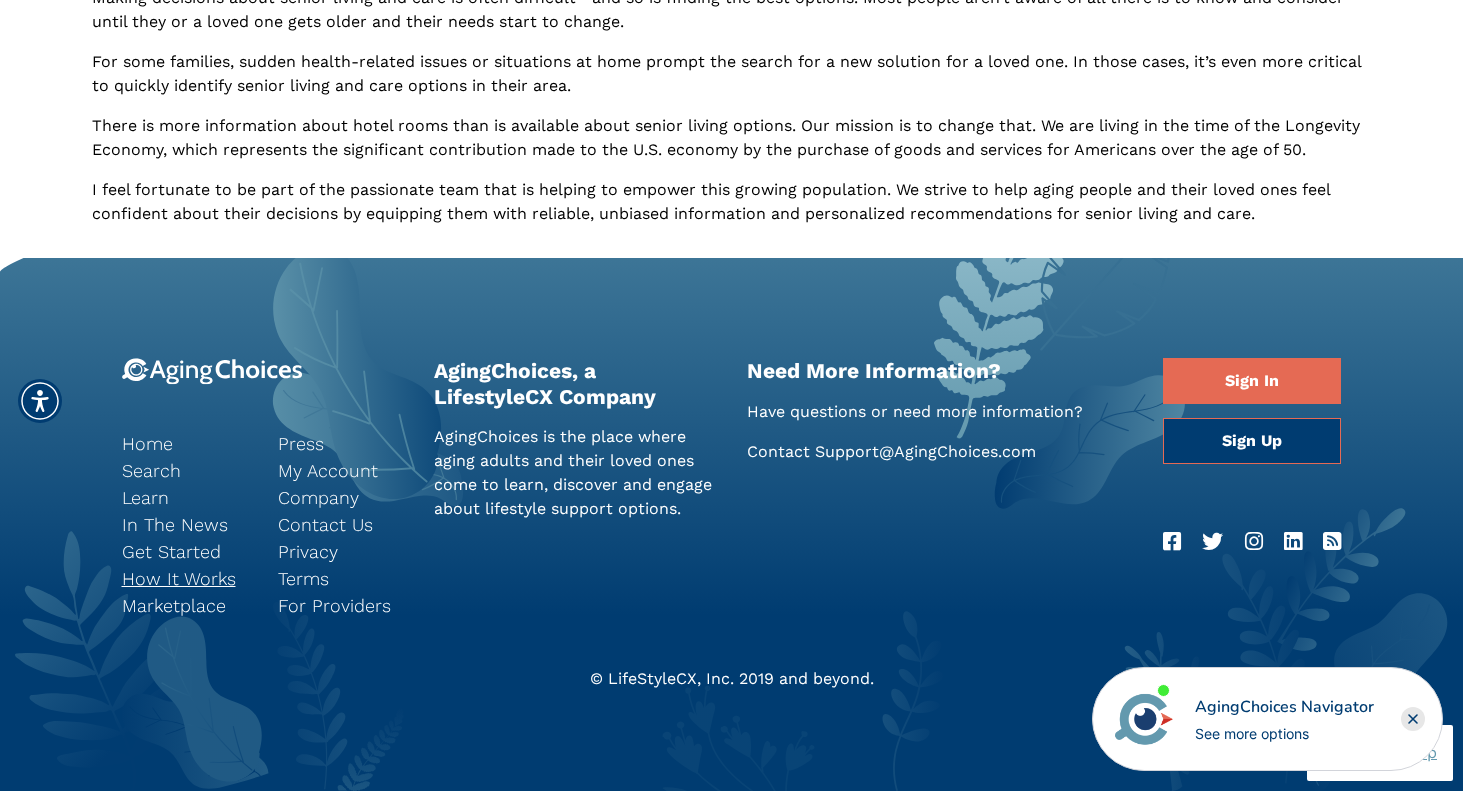 click on "How It Works" at bounding box center (185, 578) 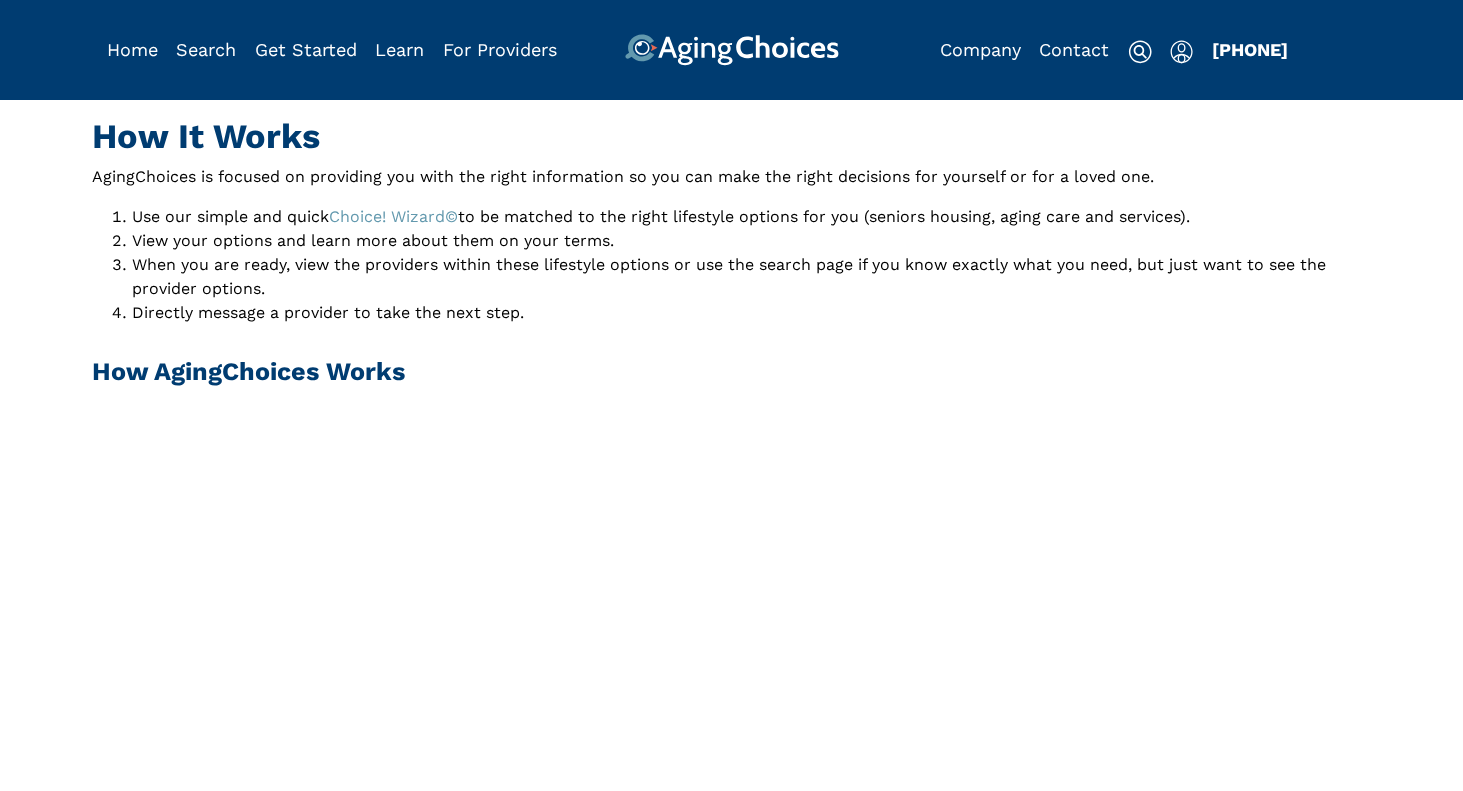 scroll, scrollTop: 0, scrollLeft: 0, axis: both 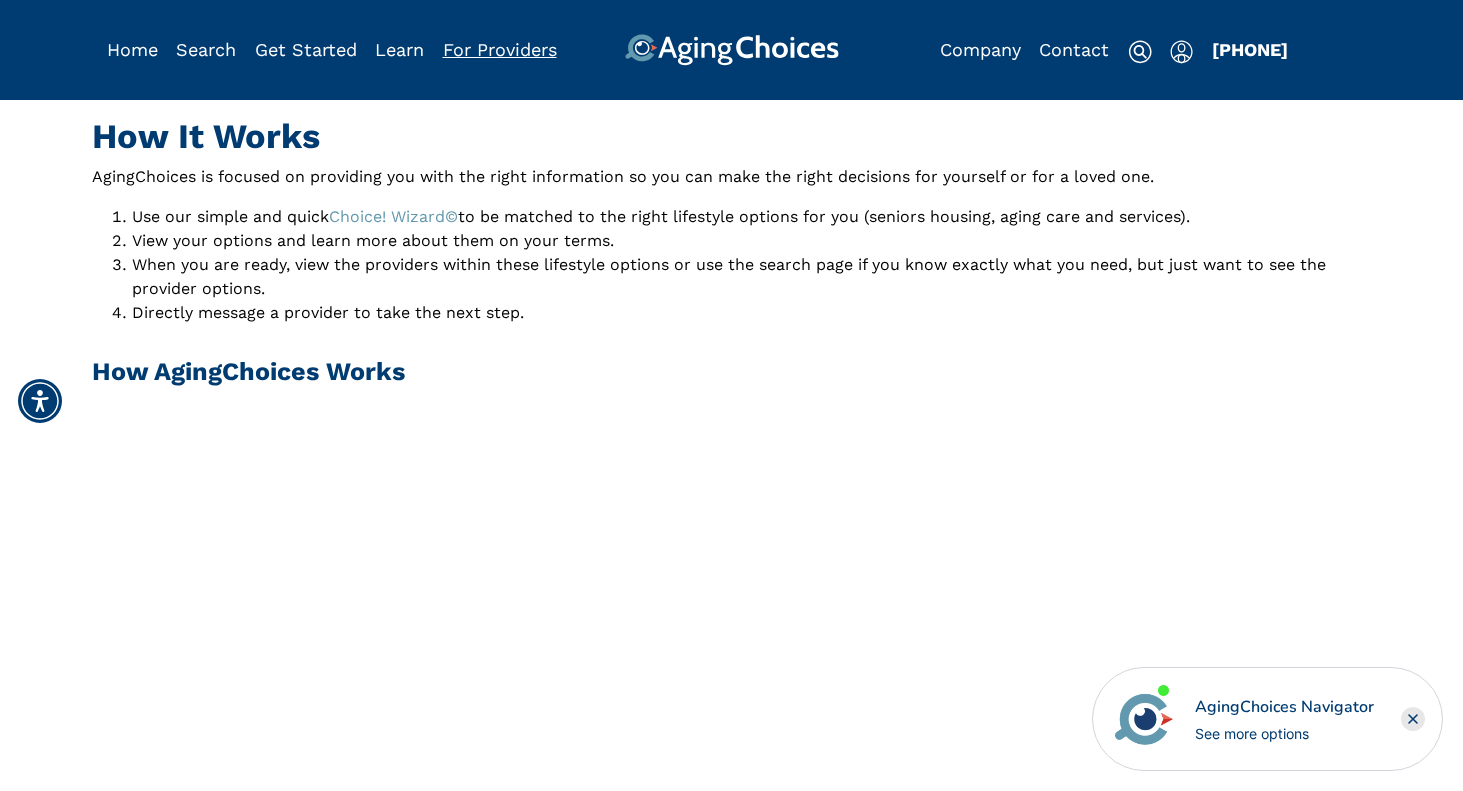 click on "For Providers" at bounding box center (500, 49) 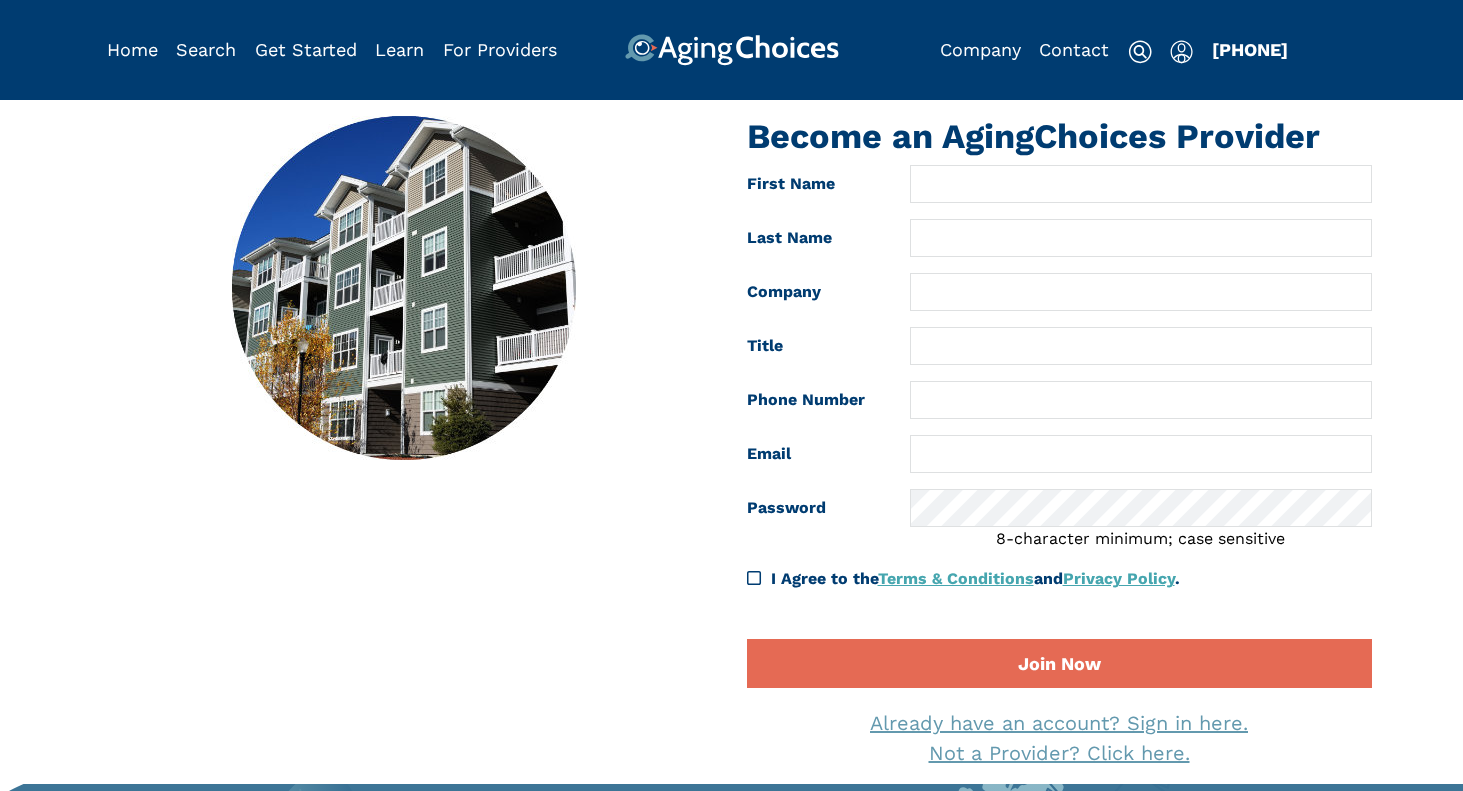 scroll, scrollTop: 0, scrollLeft: 0, axis: both 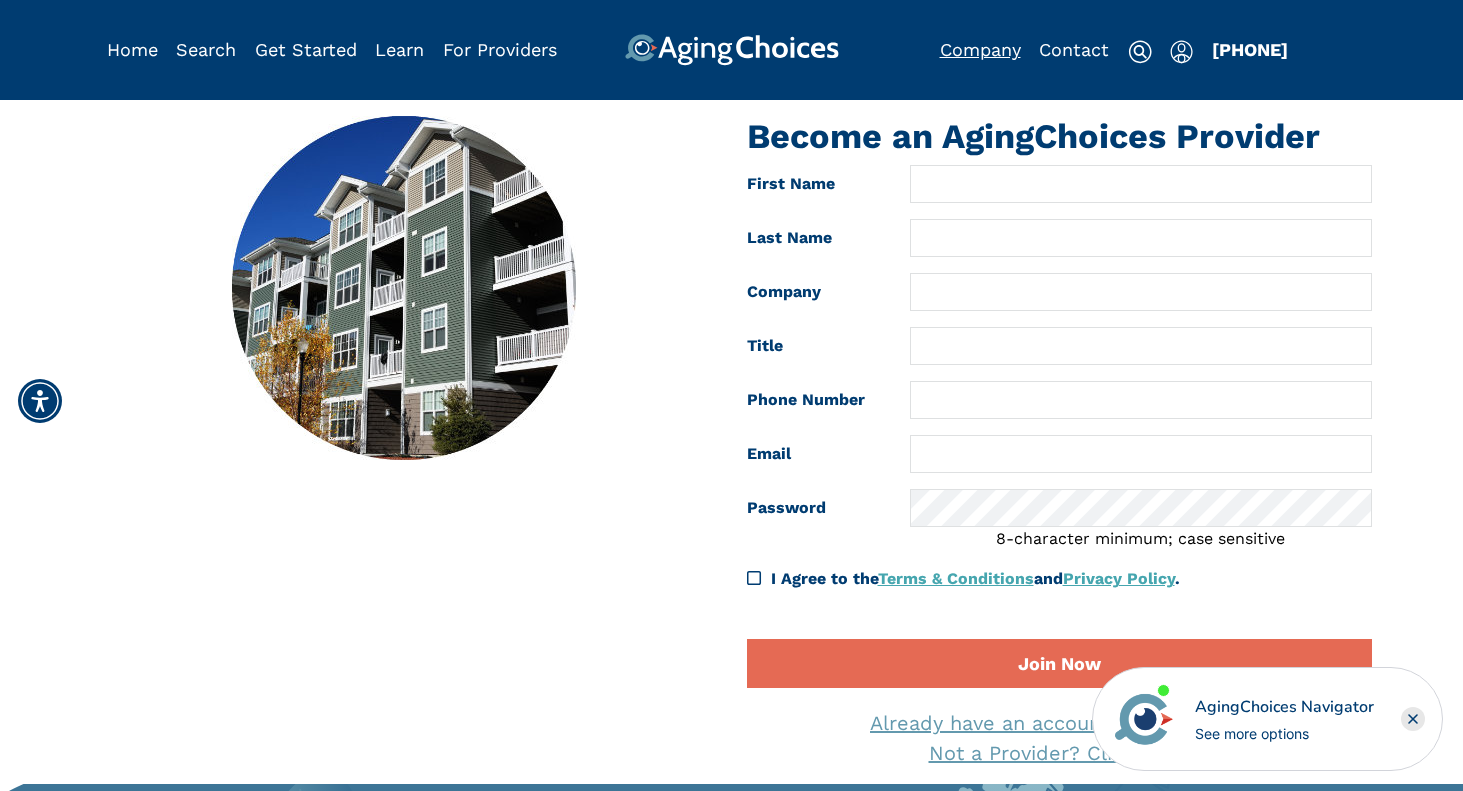 click on "Company" at bounding box center [980, 49] 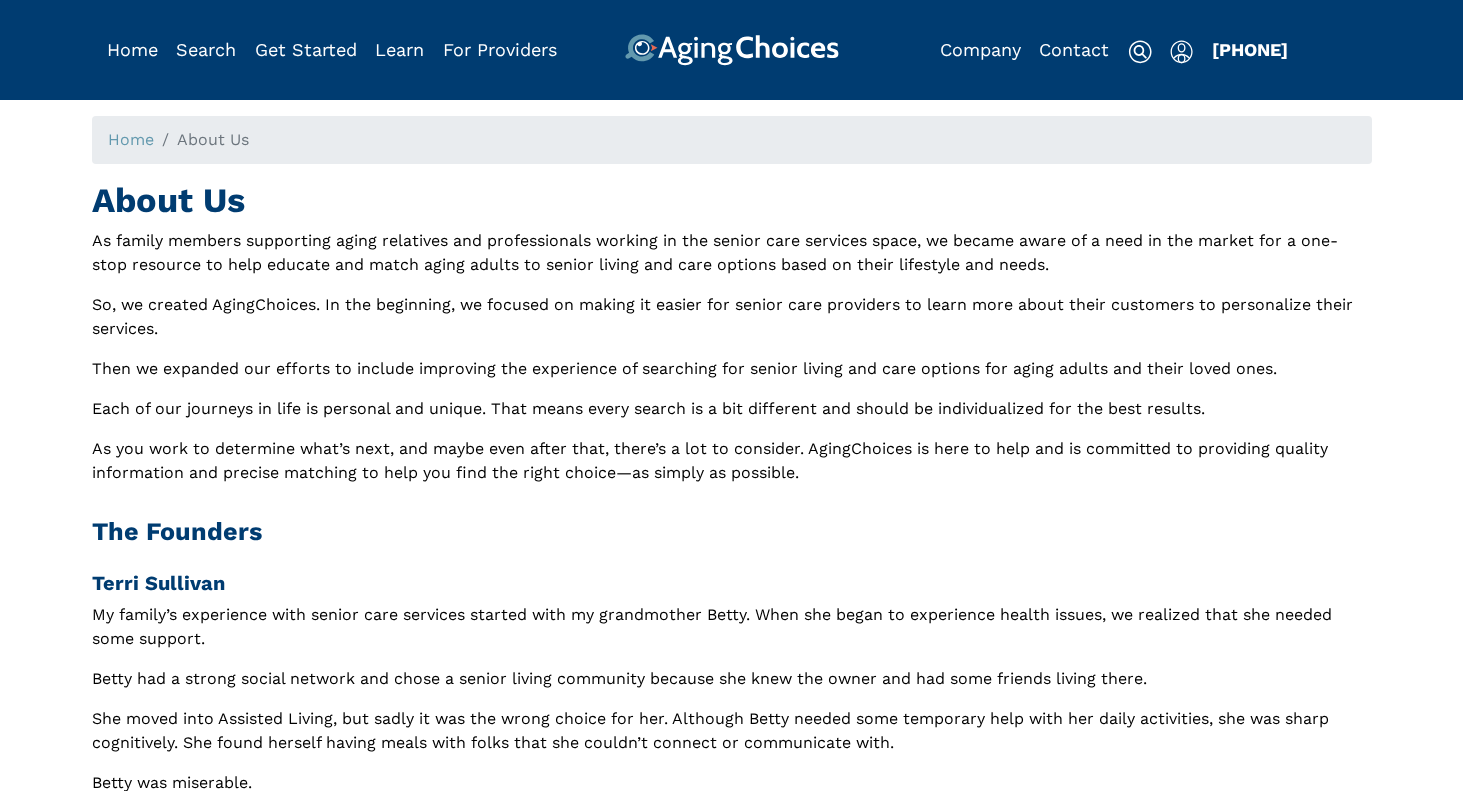 scroll, scrollTop: 0, scrollLeft: 0, axis: both 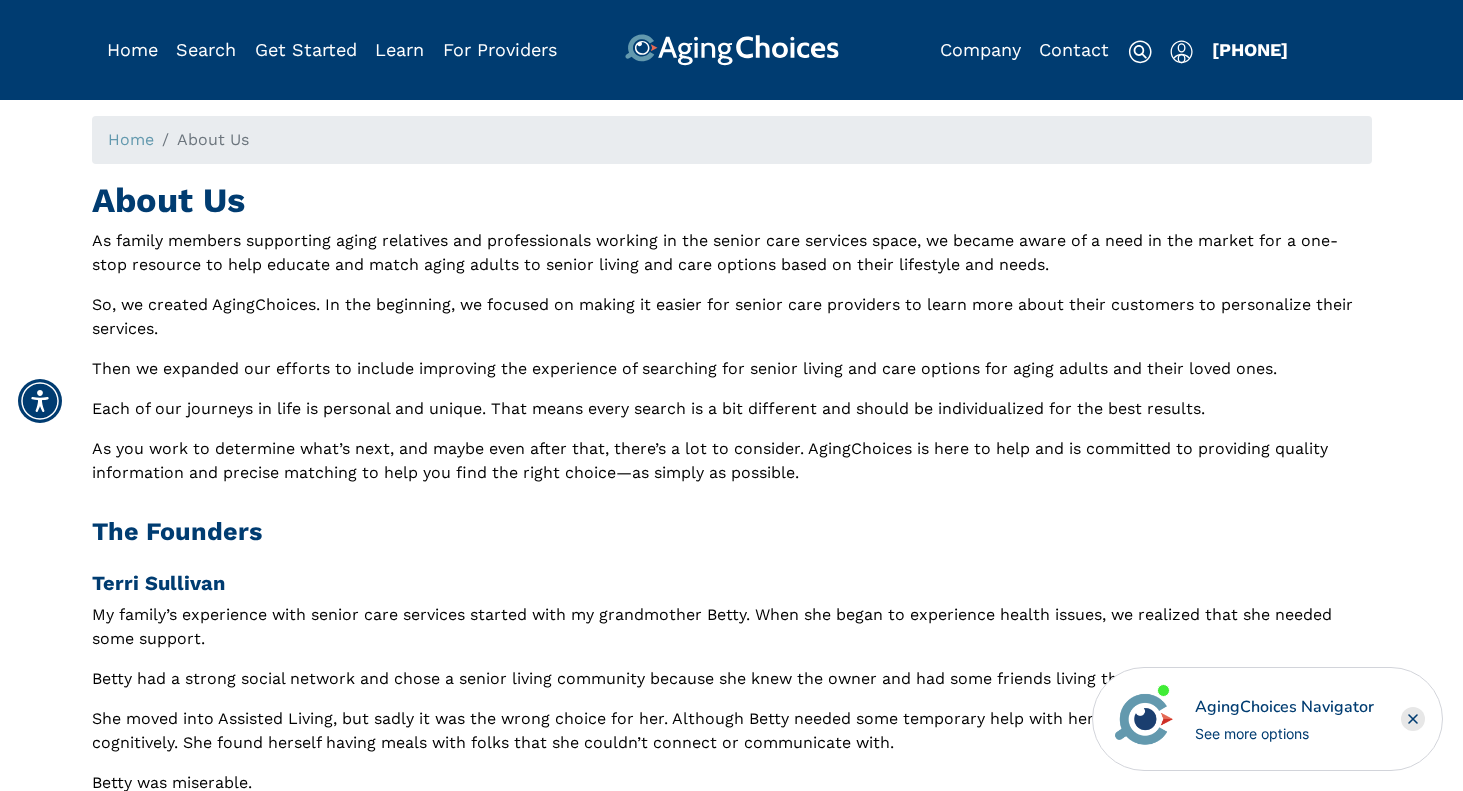 click at bounding box center [1181, 52] 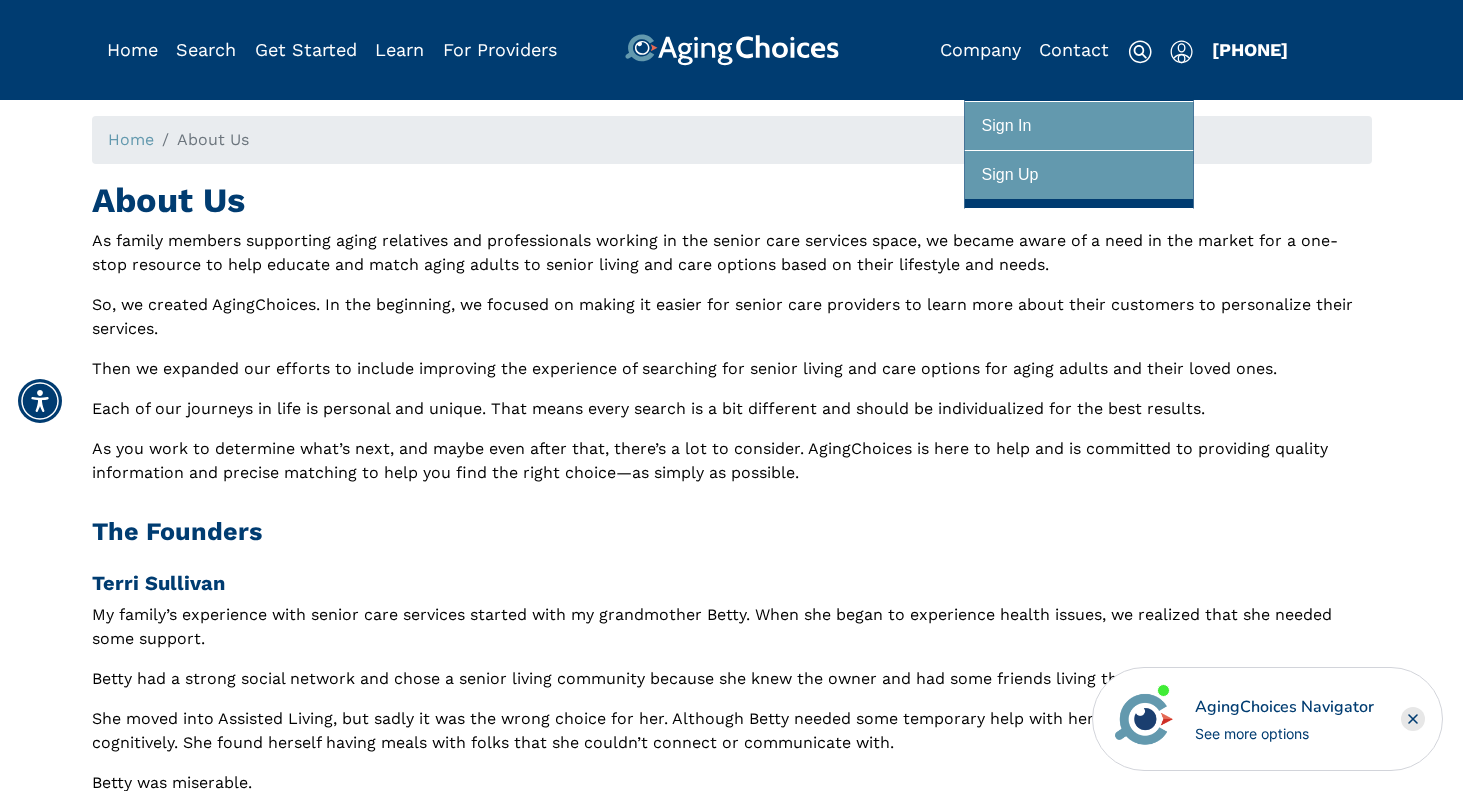 click at bounding box center [1181, 52] 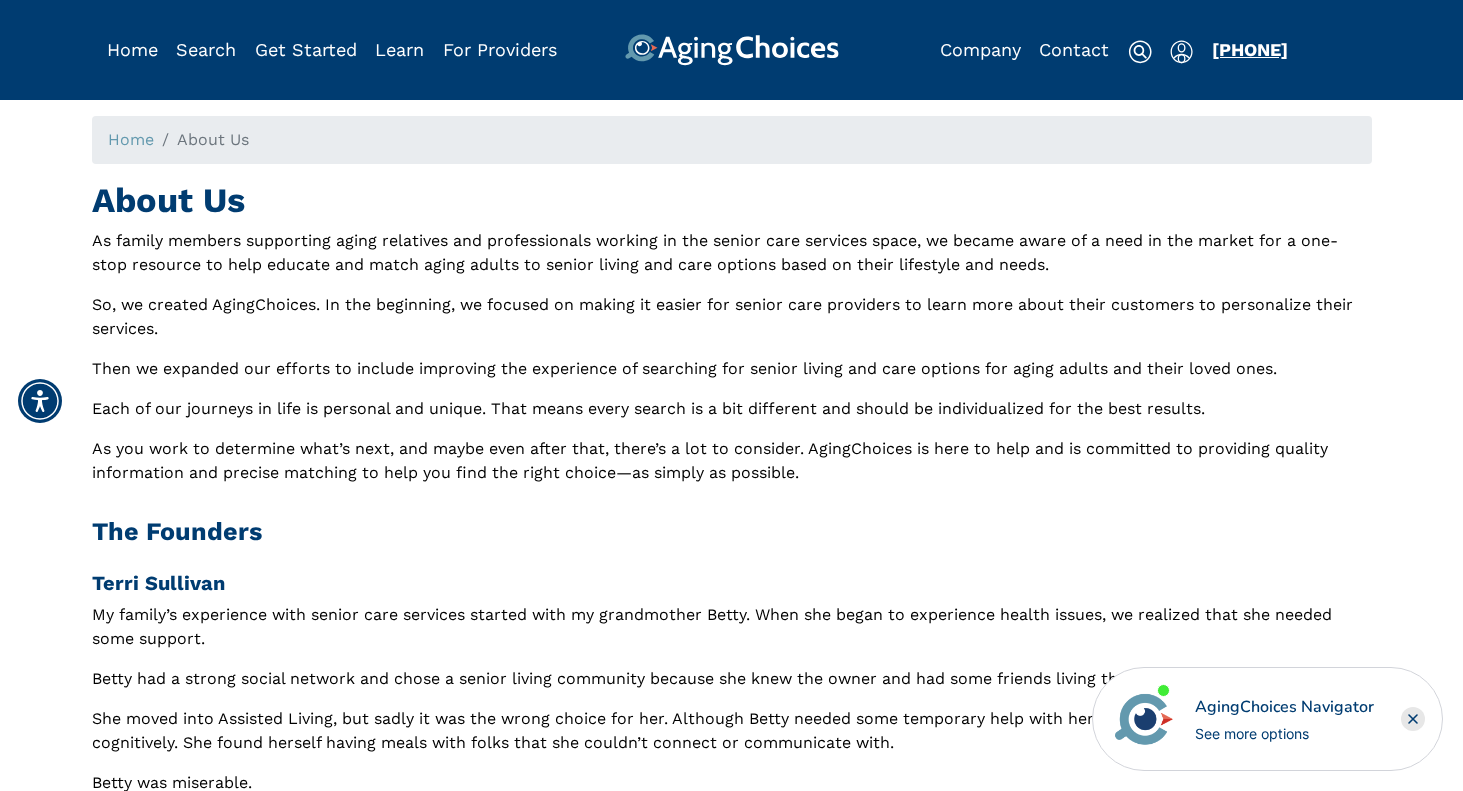 click on "[PHONE]" at bounding box center [1250, 49] 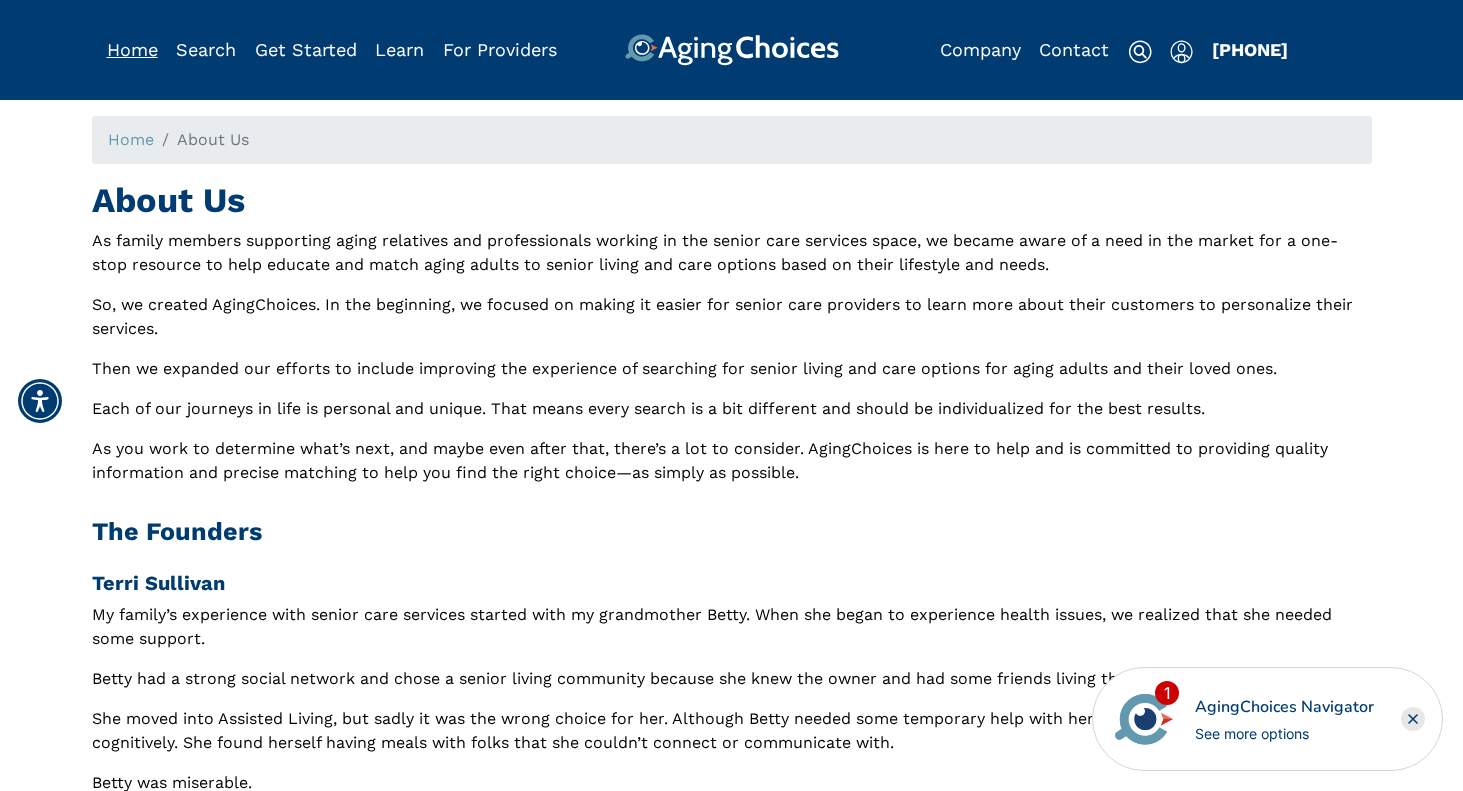 click on "Home" at bounding box center (132, 49) 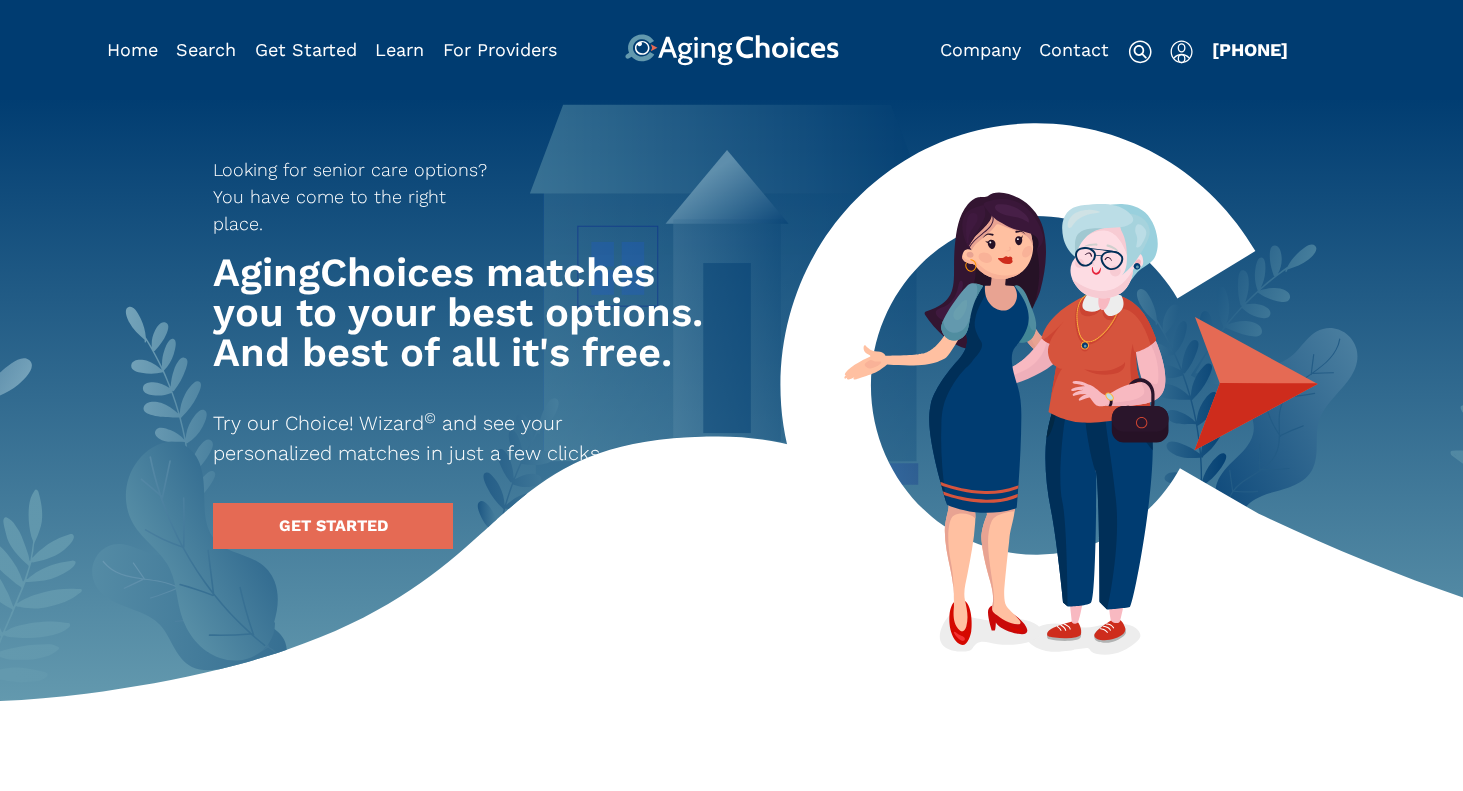 scroll, scrollTop: 0, scrollLeft: 0, axis: both 